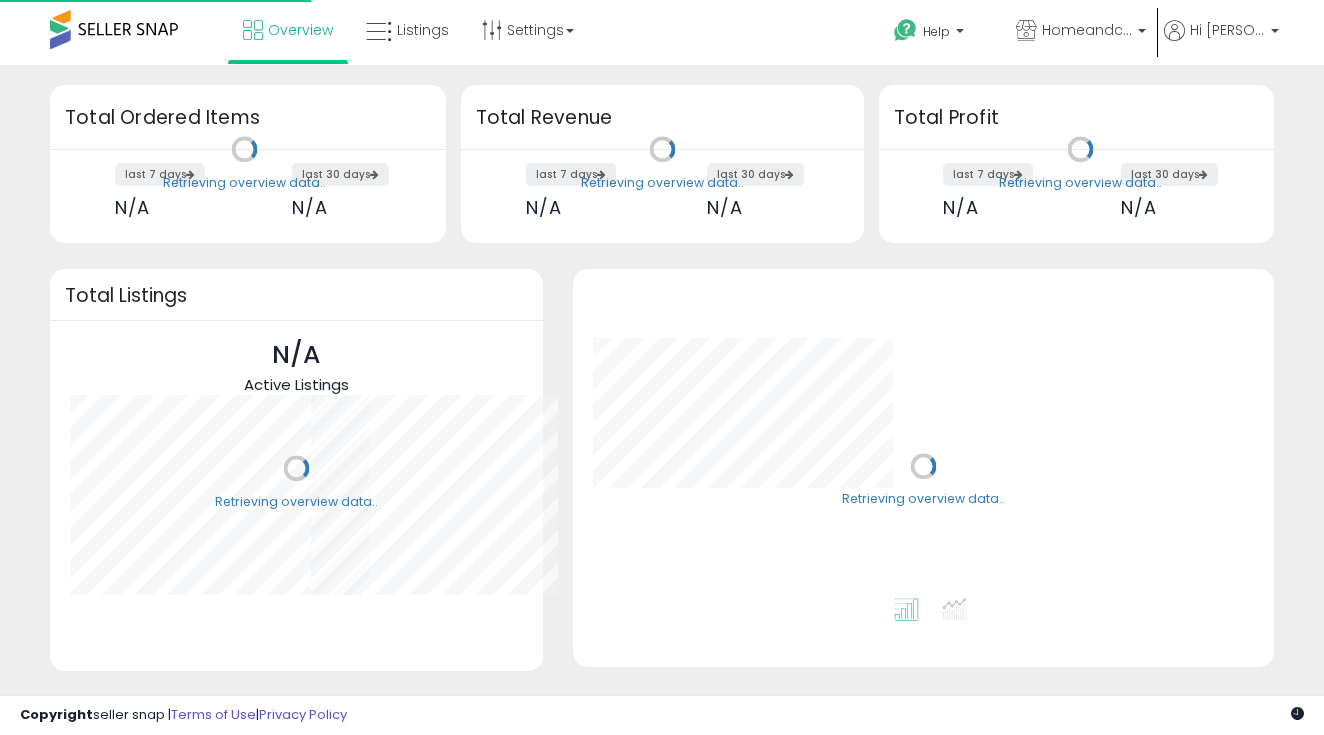 scroll, scrollTop: 0, scrollLeft: 0, axis: both 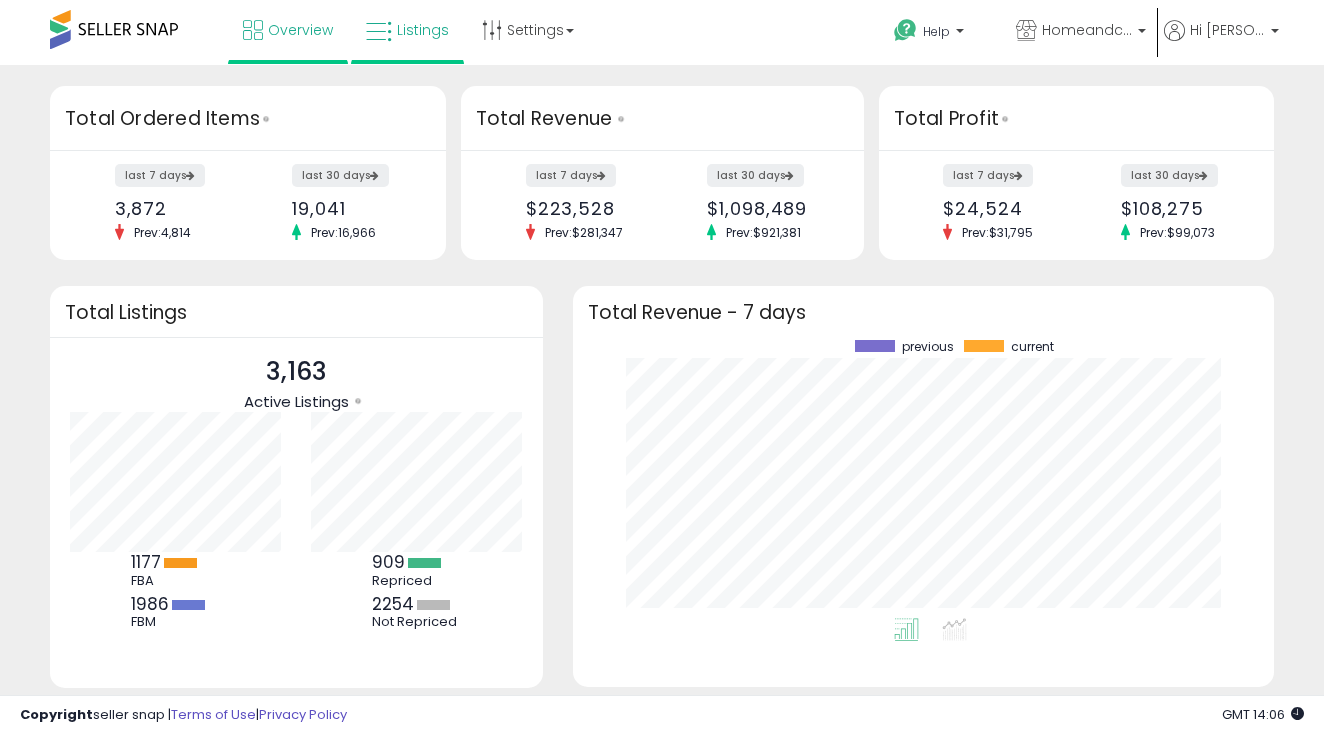 click on "Listings" at bounding box center [407, 30] 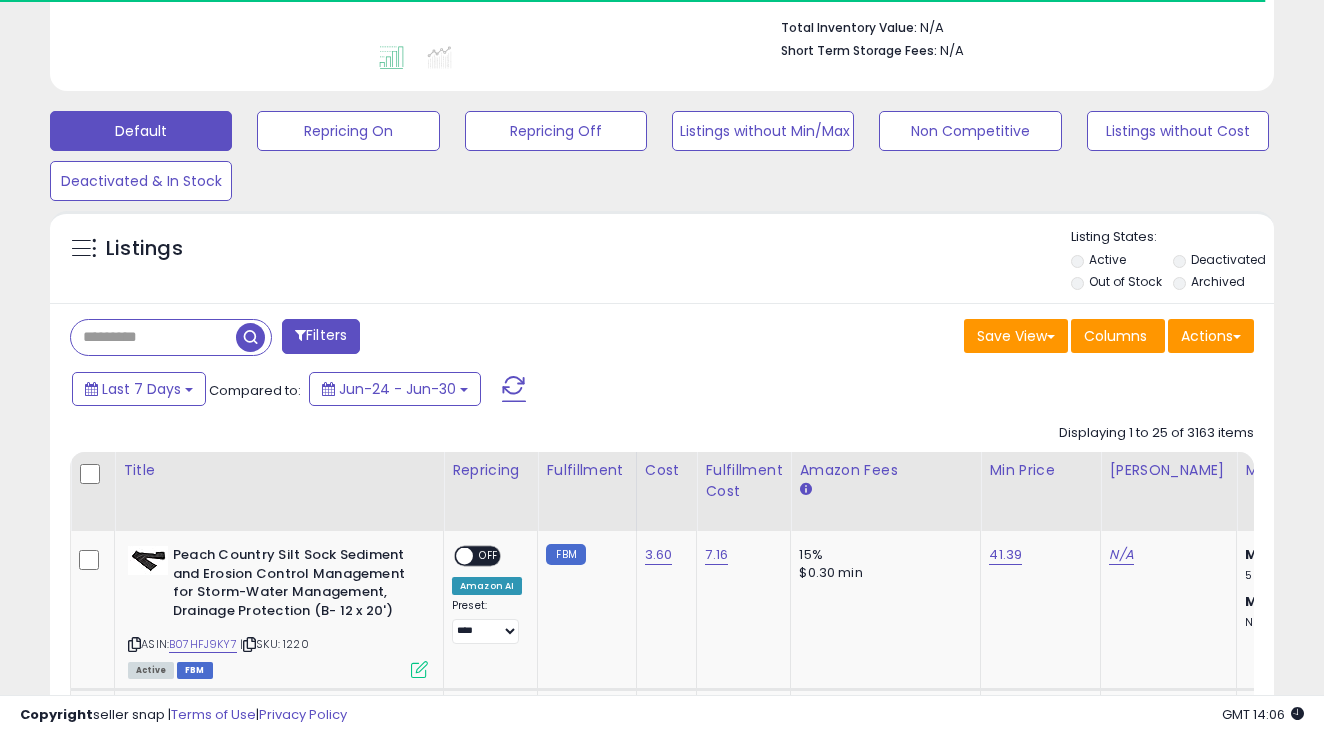 scroll, scrollTop: 556, scrollLeft: 0, axis: vertical 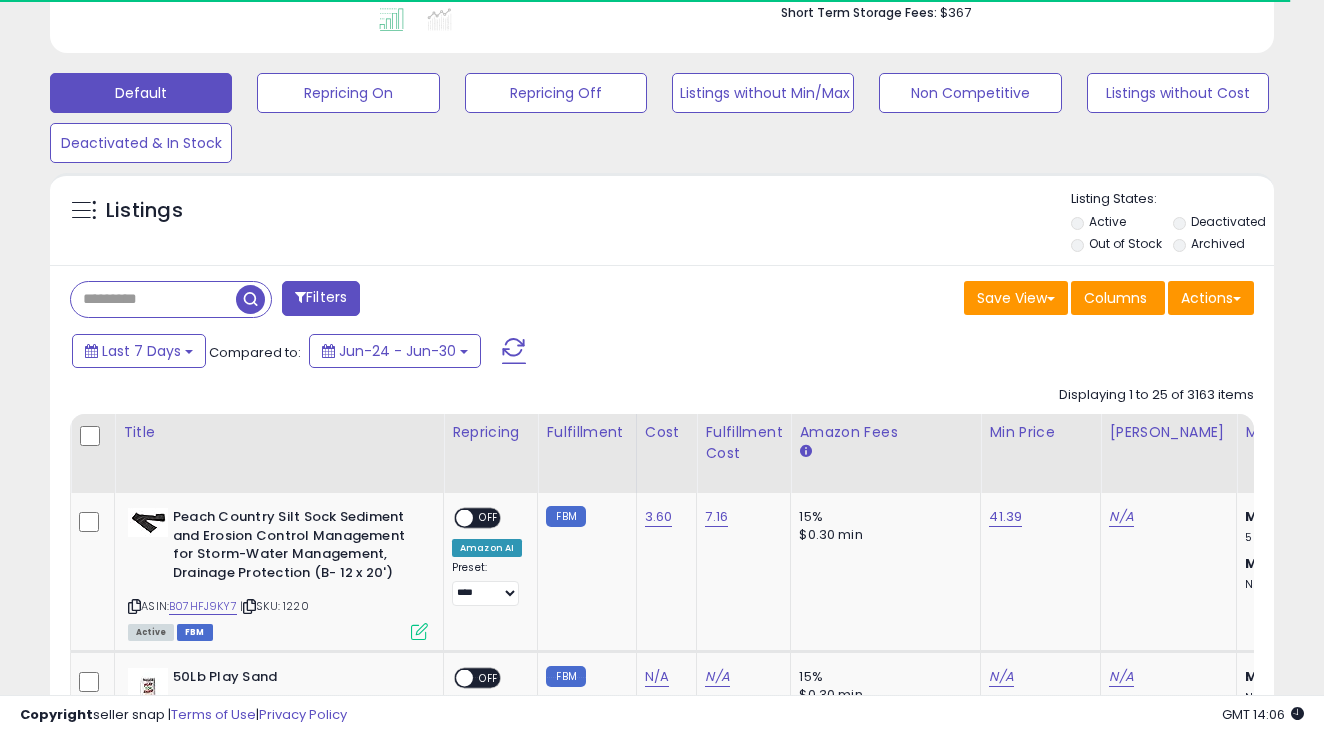 click at bounding box center [153, 299] 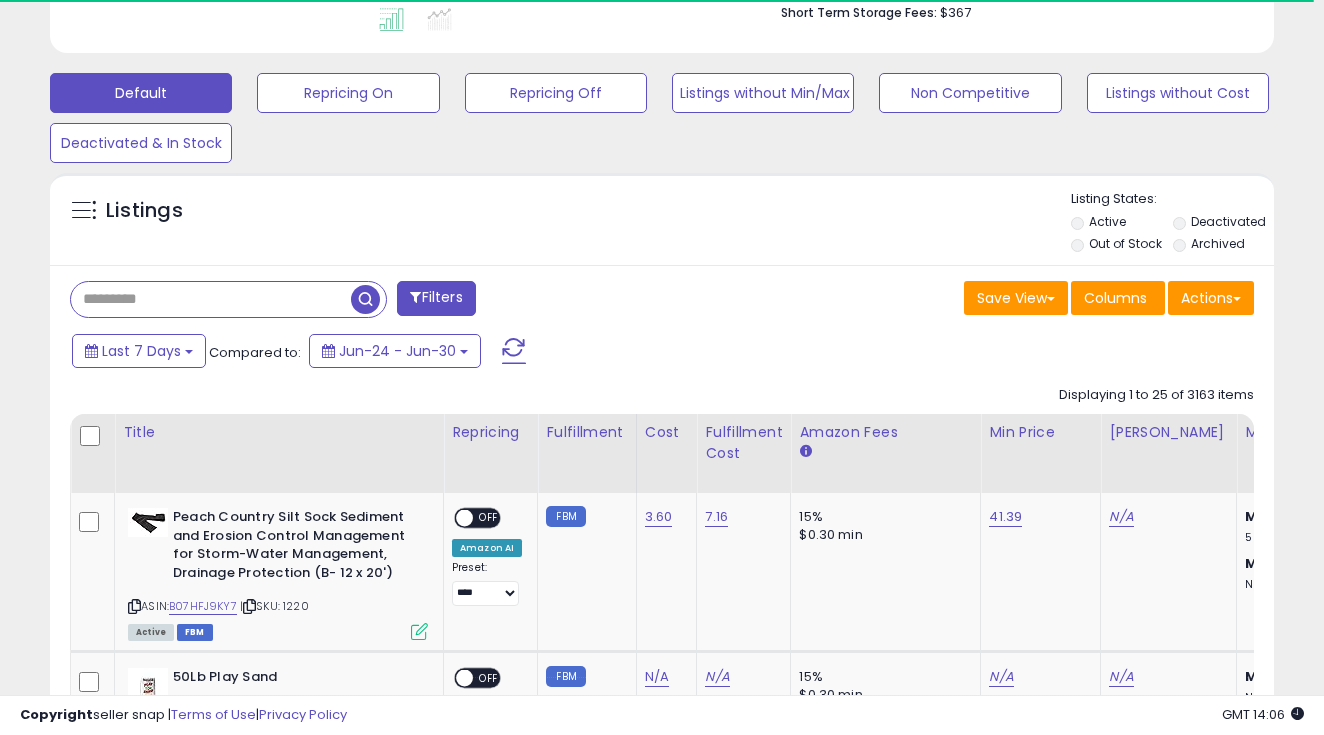 paste on "**********" 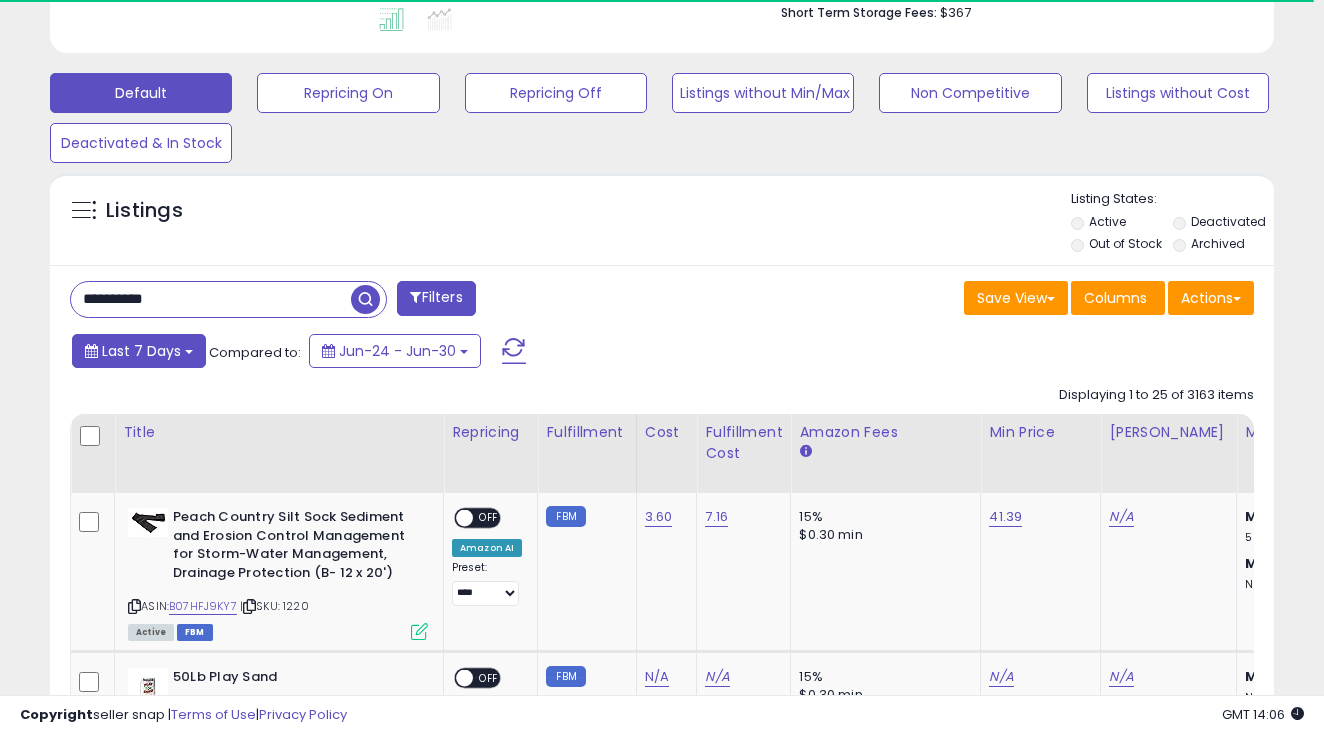type on "**********" 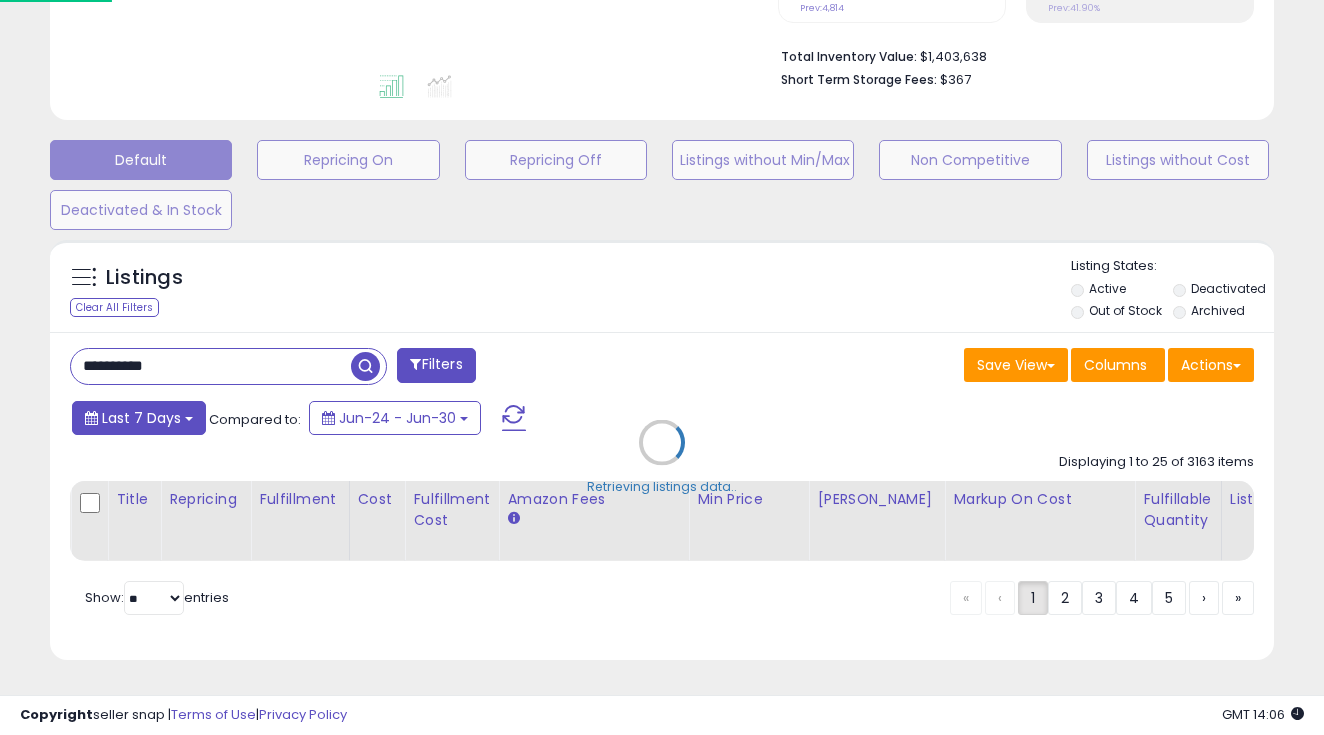 scroll, scrollTop: 483, scrollLeft: 0, axis: vertical 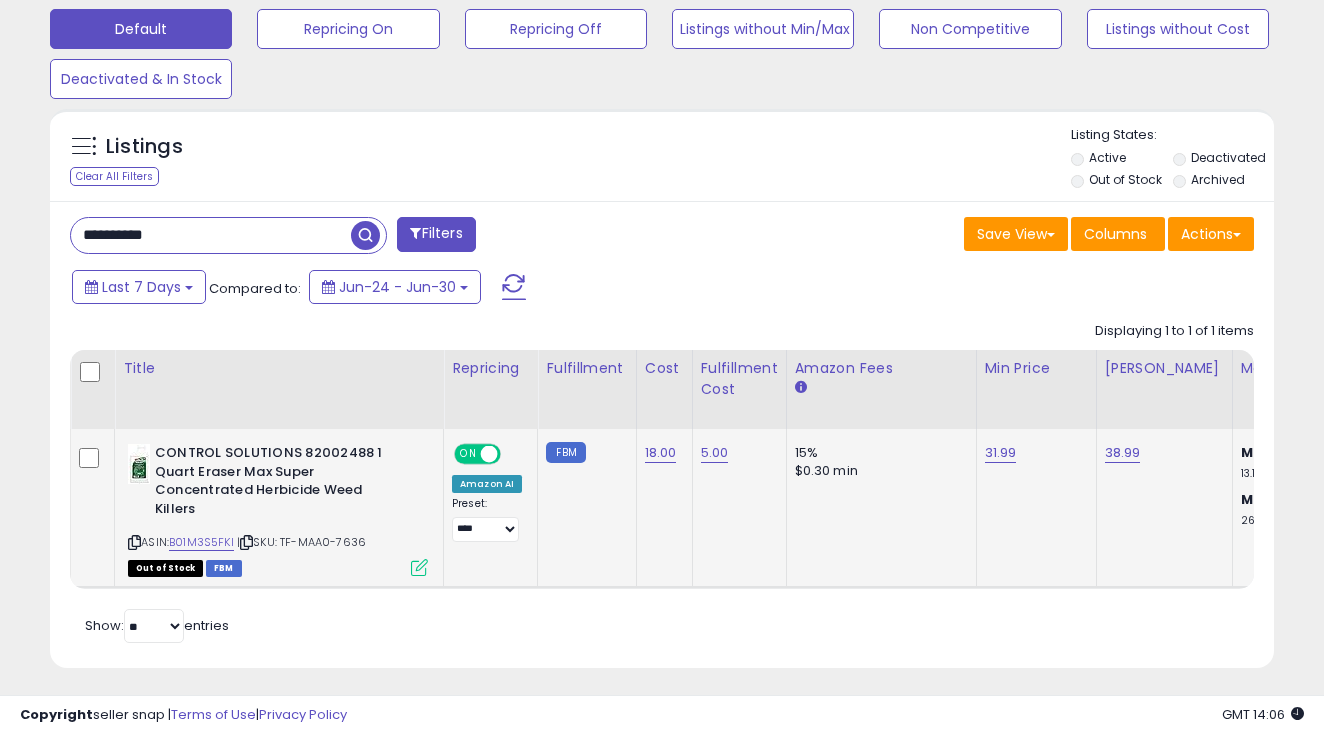 click at bounding box center [419, 567] 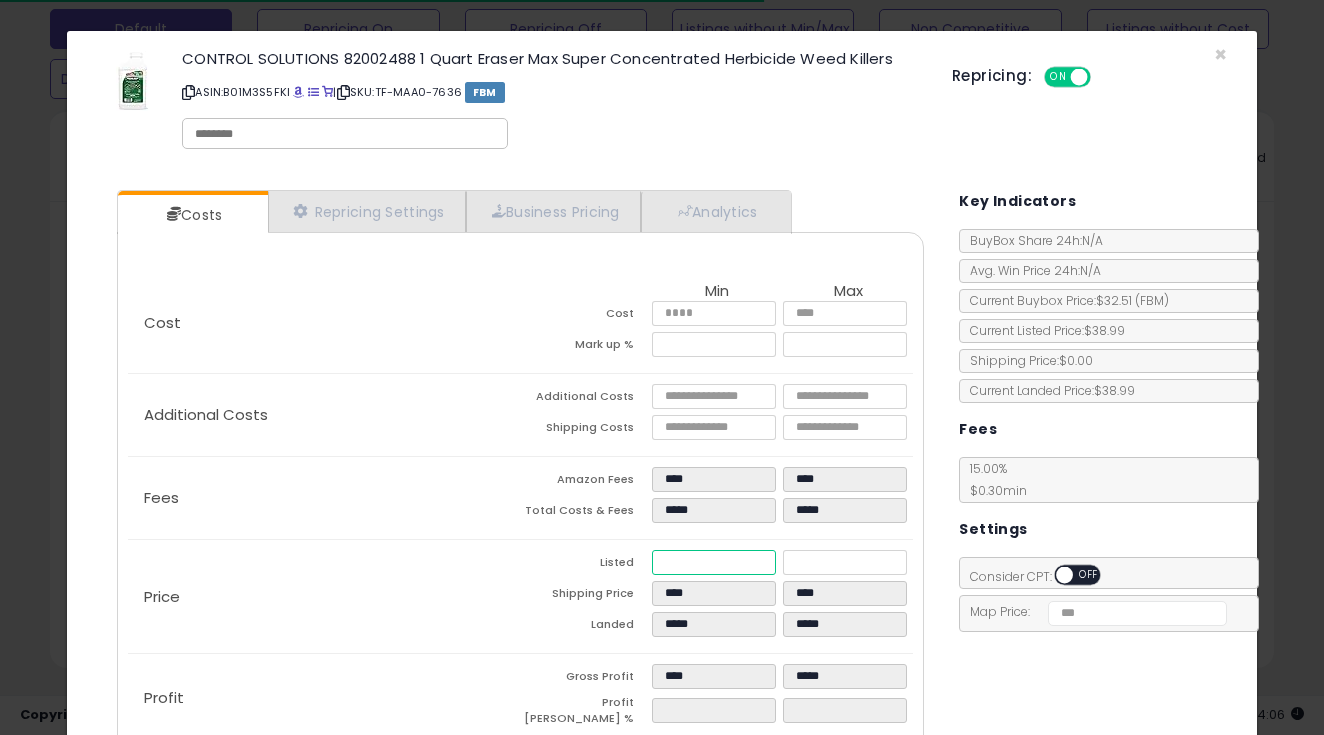 click on "*****" at bounding box center (714, 562) 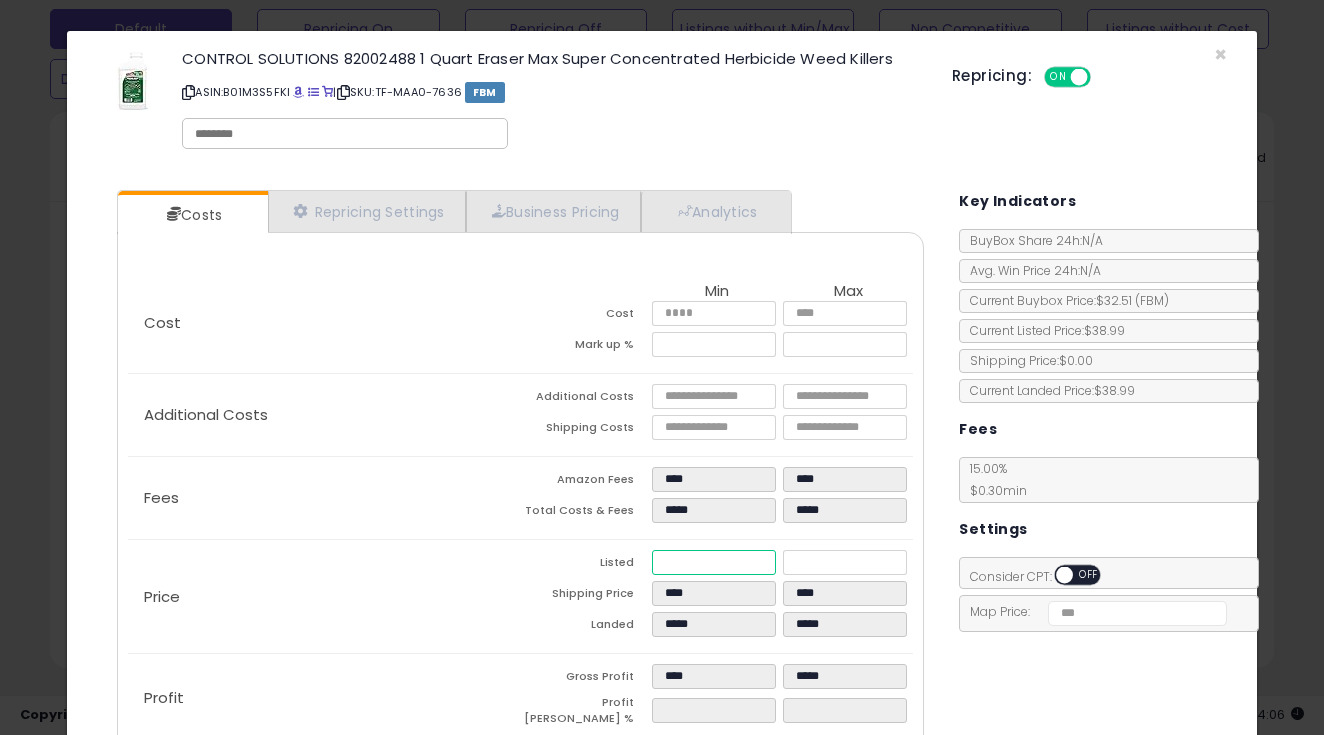 type on "****" 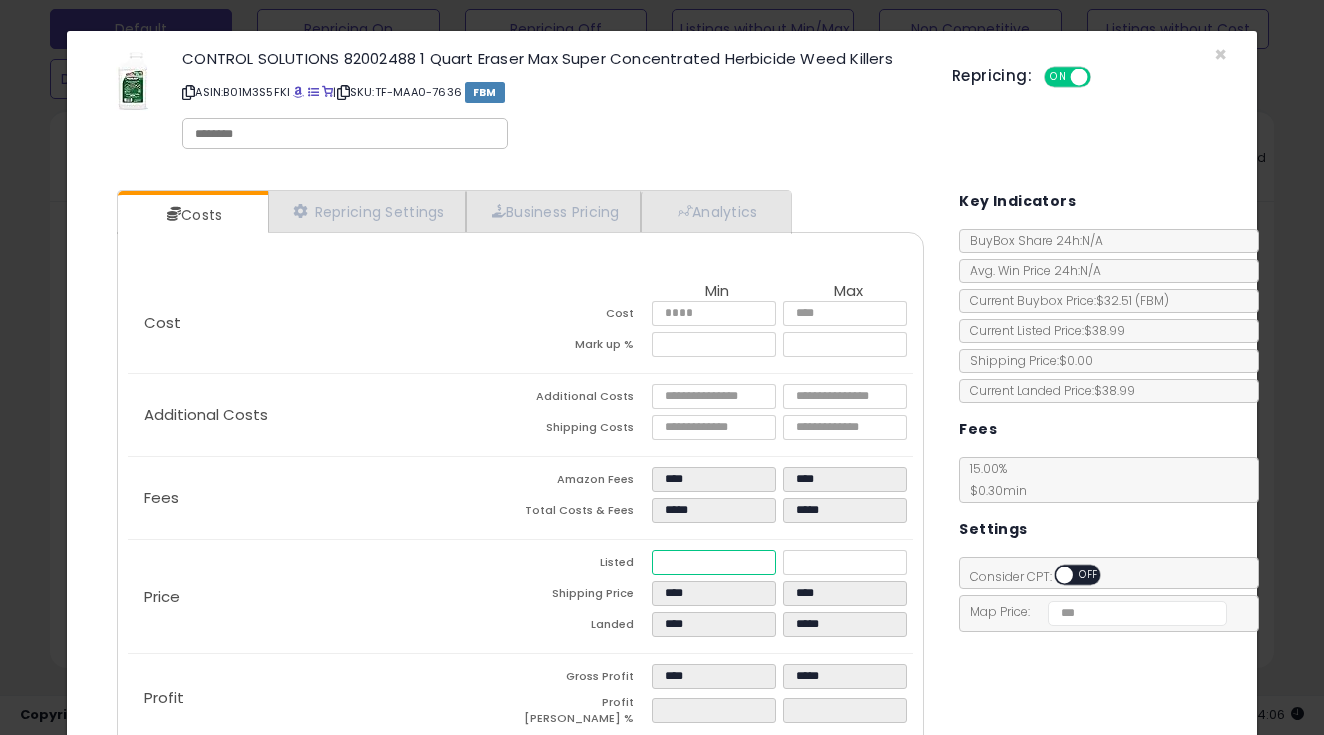 type on "****" 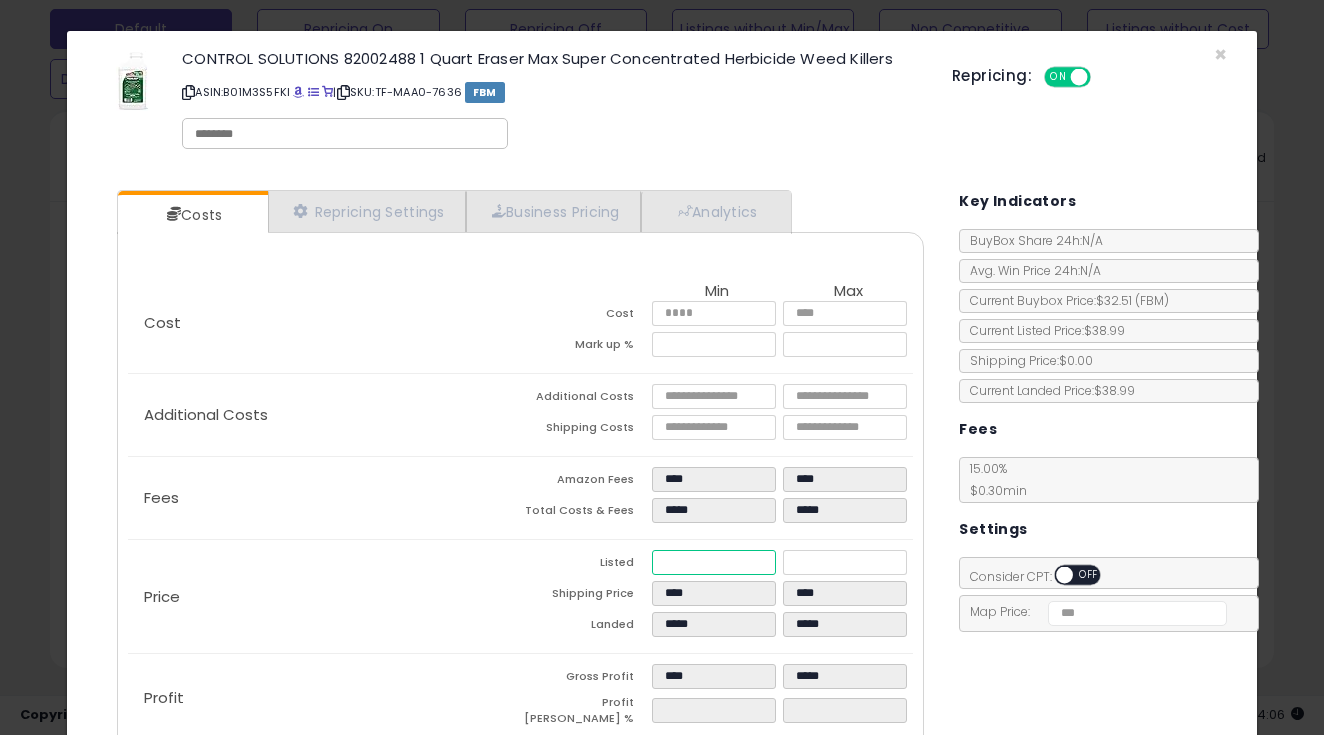 type on "****" 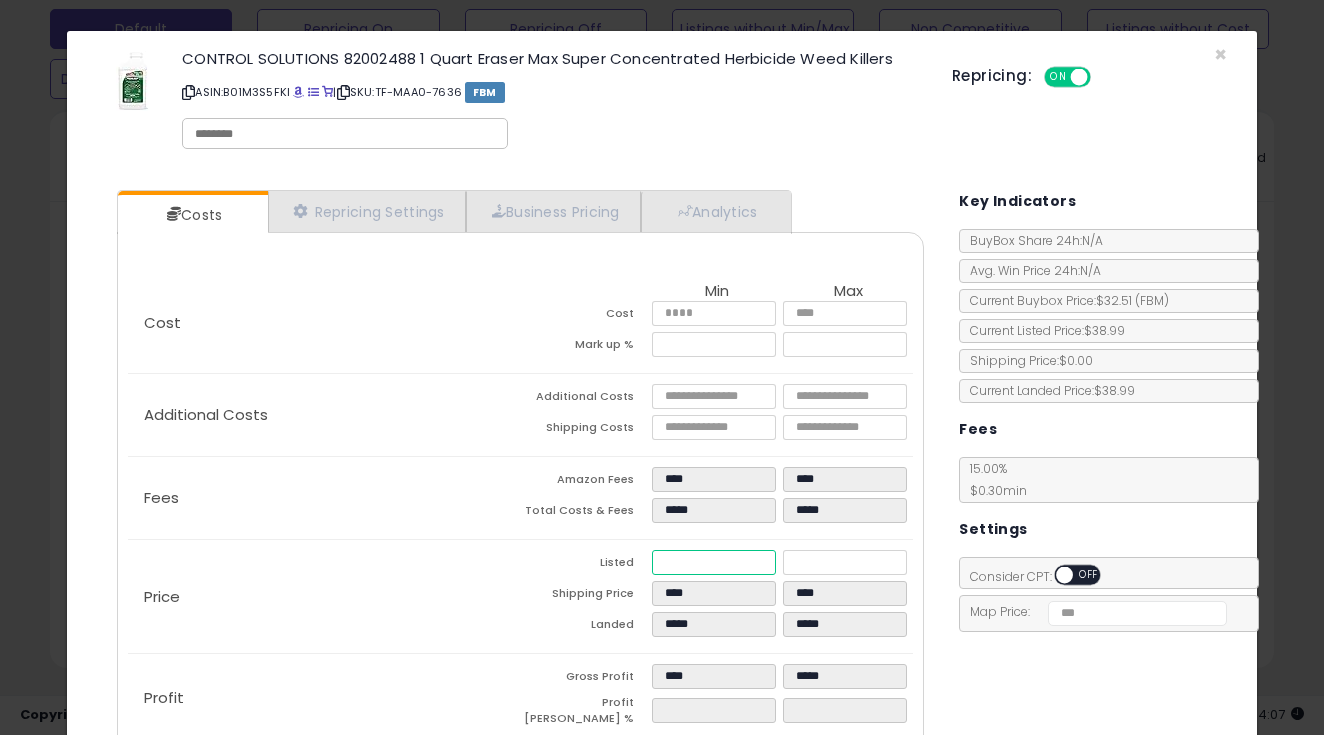 type on "*****" 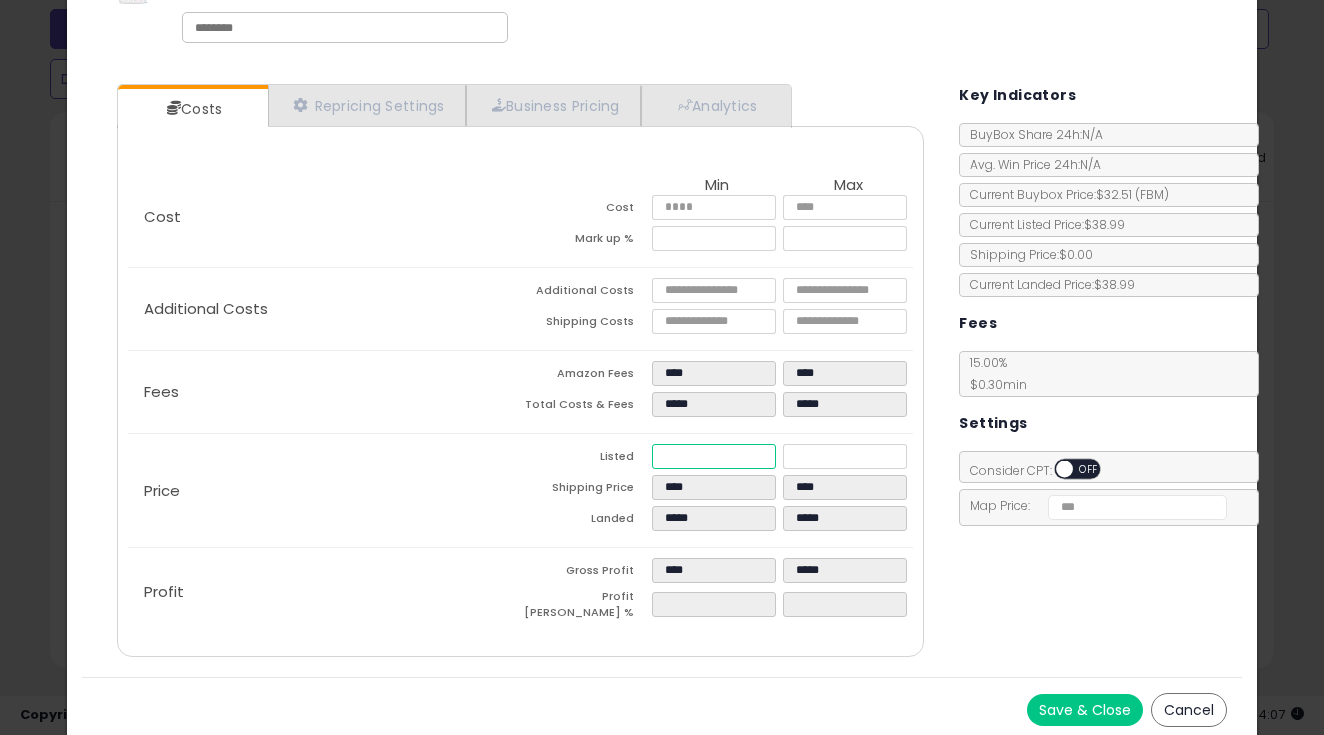 scroll, scrollTop: 619, scrollLeft: 0, axis: vertical 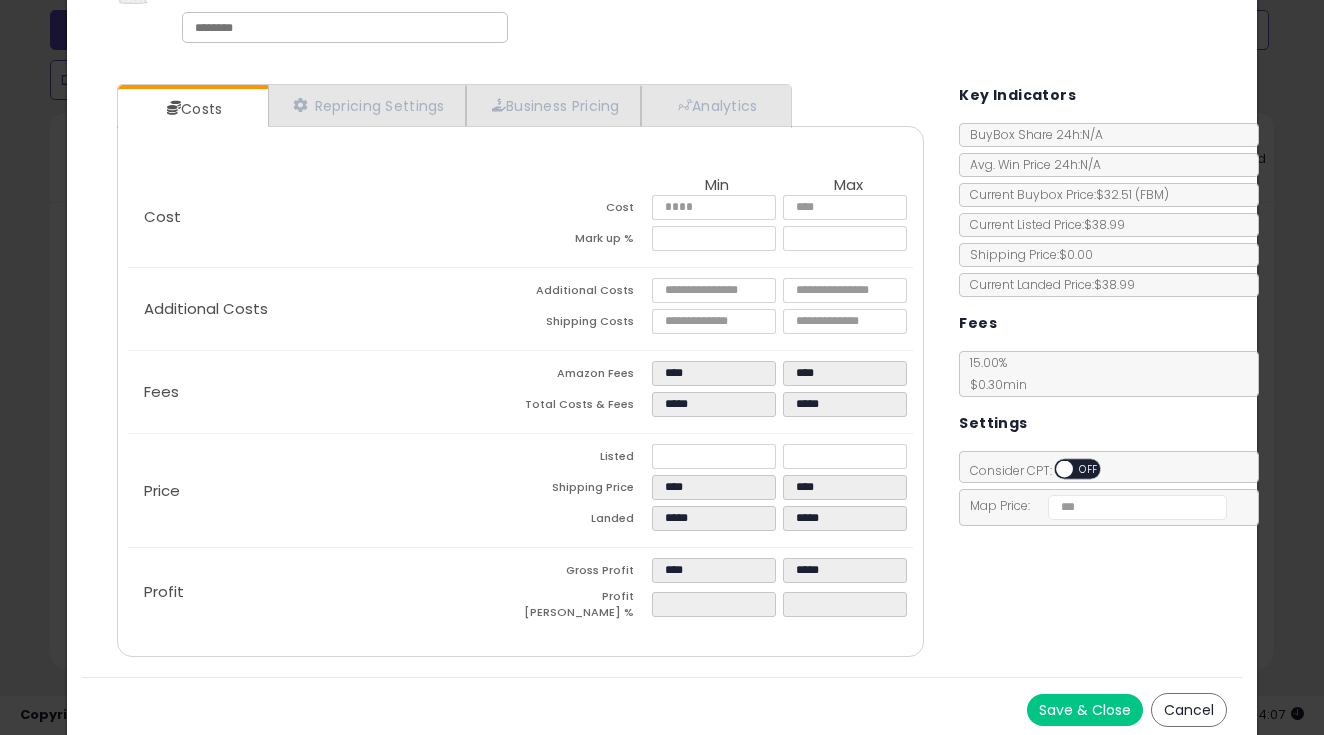 click on "Save & Close" at bounding box center (1085, 710) 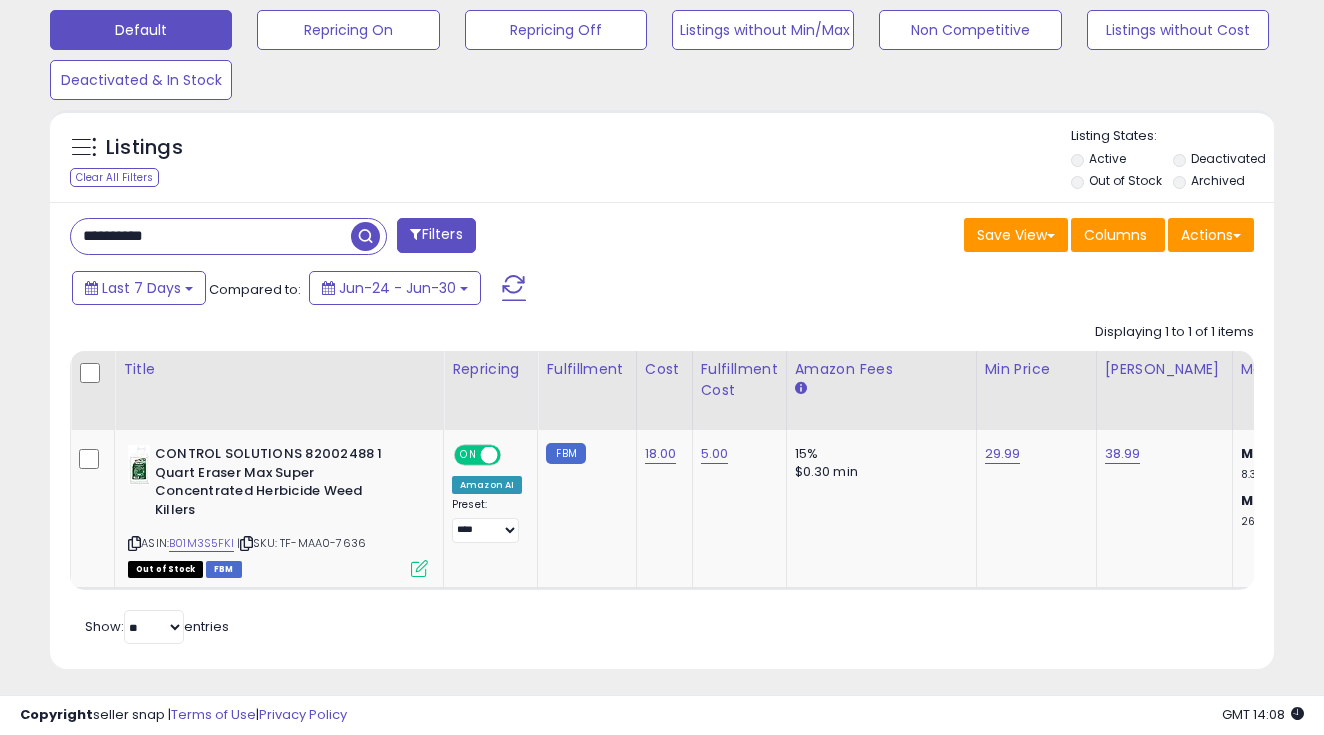 click on "**********" at bounding box center [211, 236] 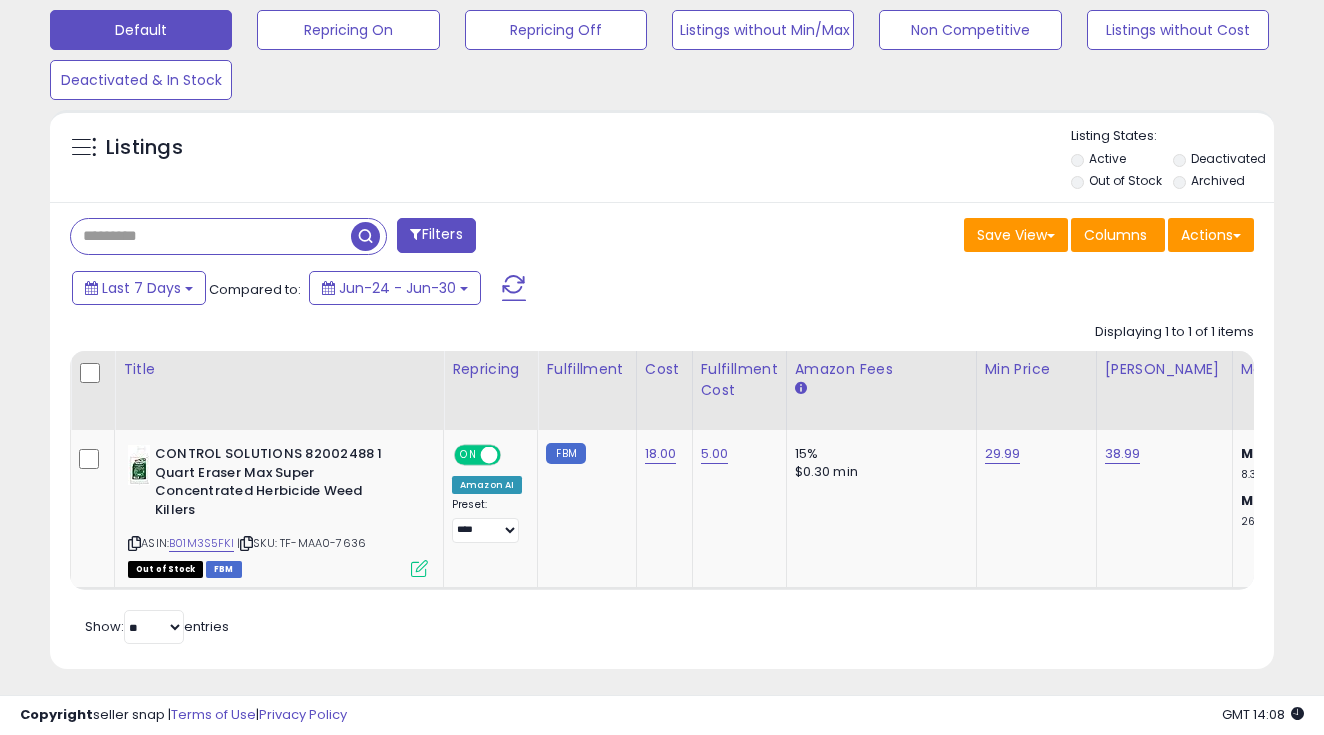 paste on "**********" 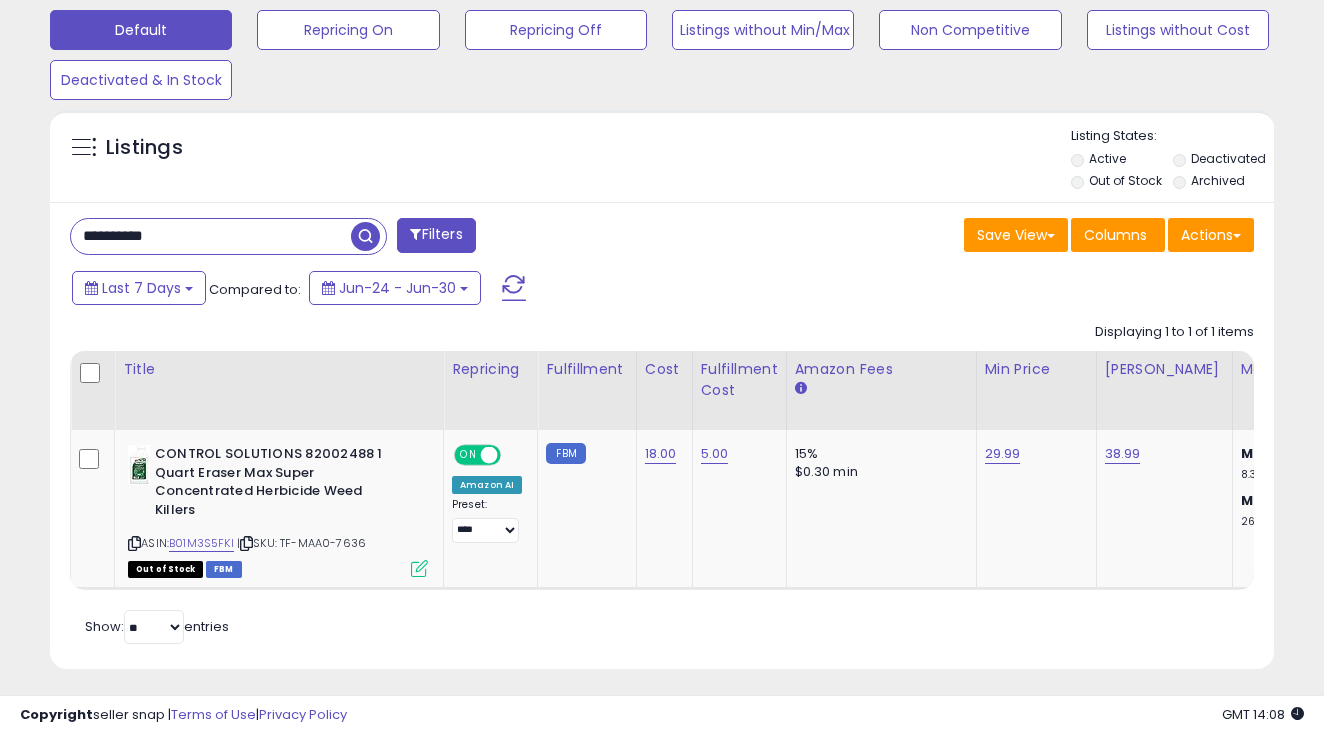 type on "**********" 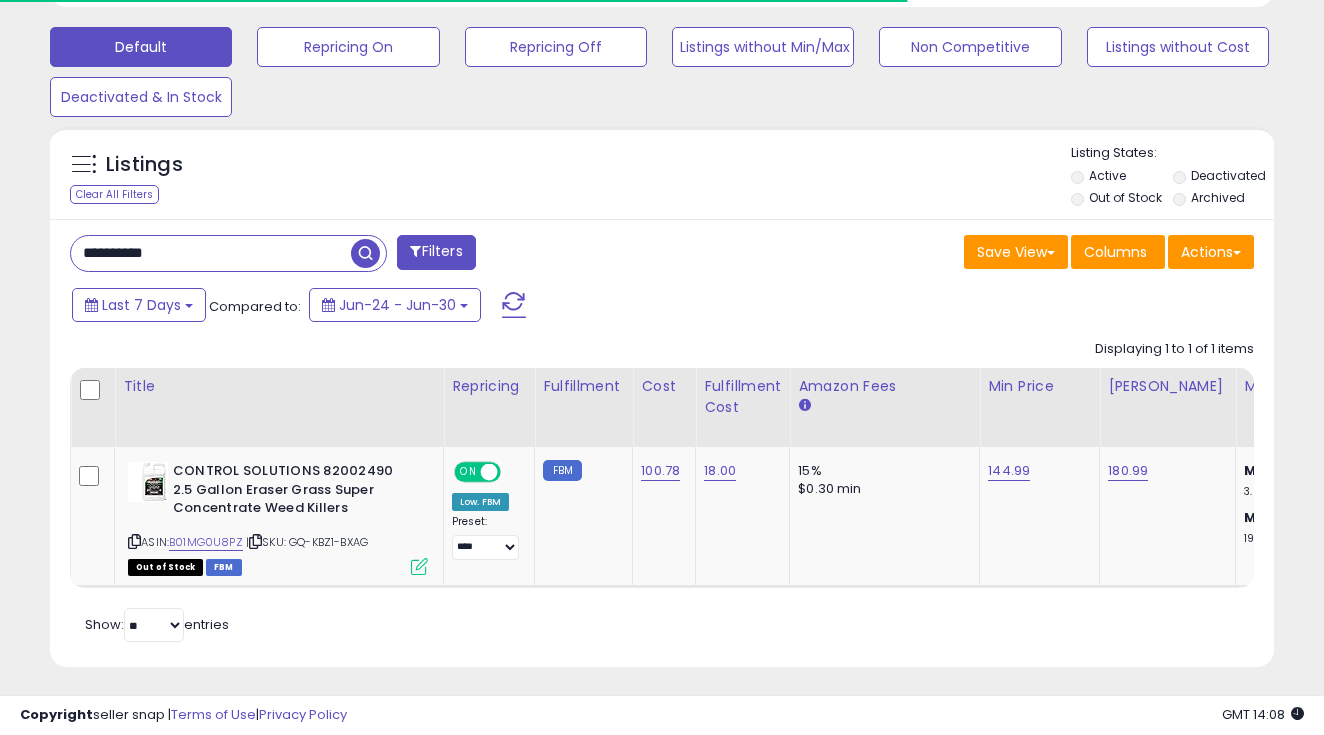 scroll, scrollTop: 601, scrollLeft: 0, axis: vertical 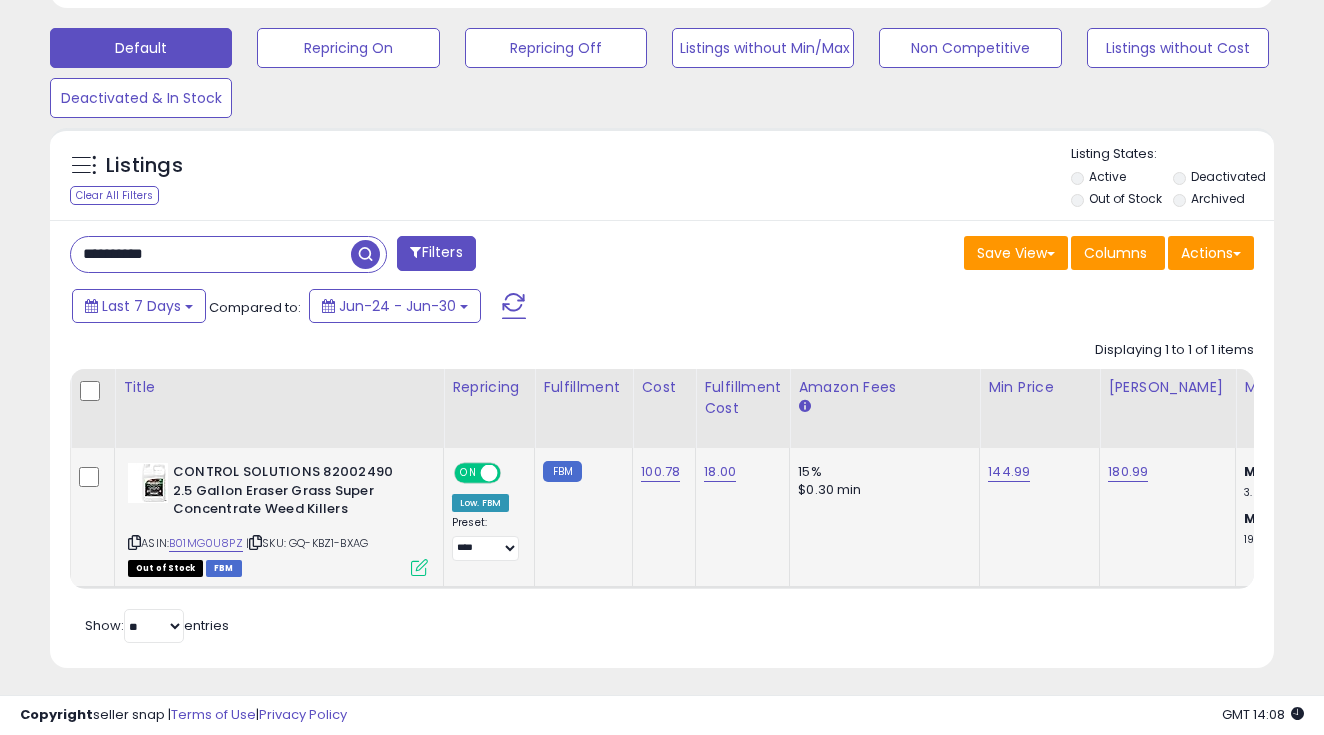 click at bounding box center (419, 567) 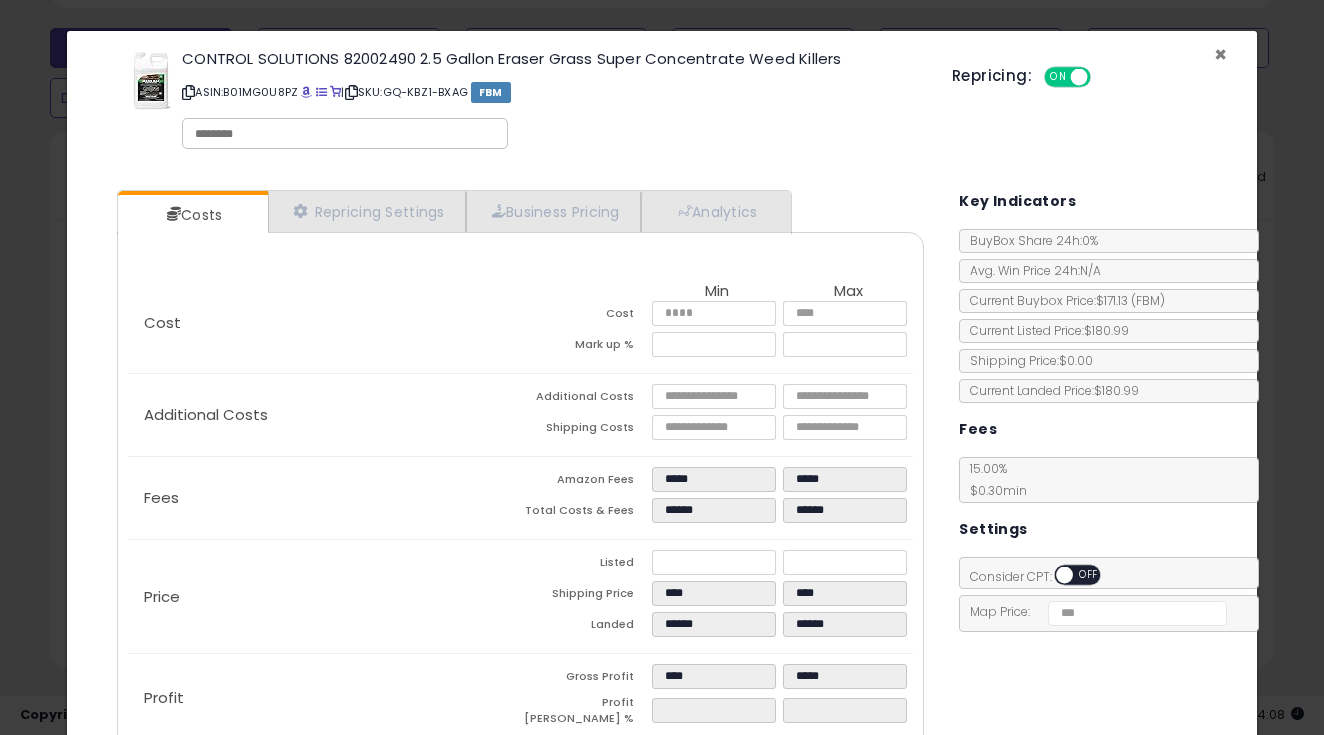 click on "×" at bounding box center [1220, 54] 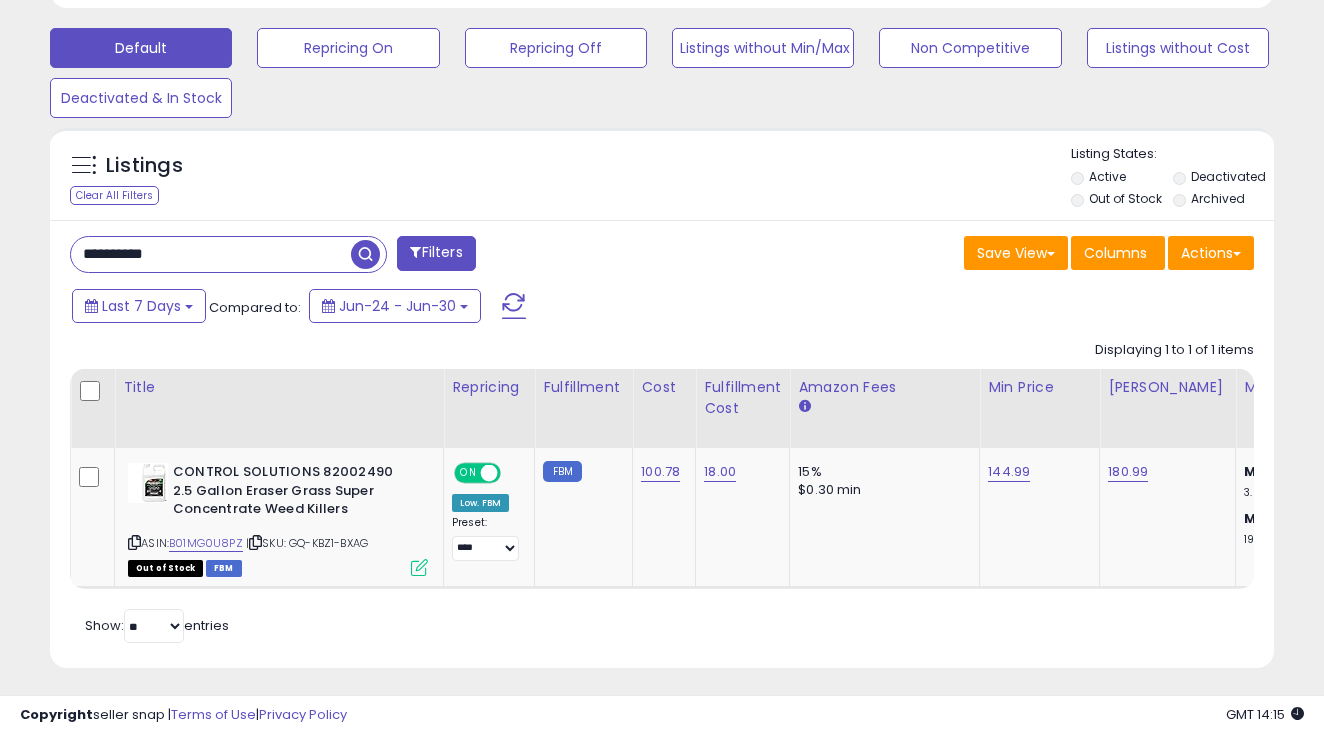 click on "**********" at bounding box center [211, 254] 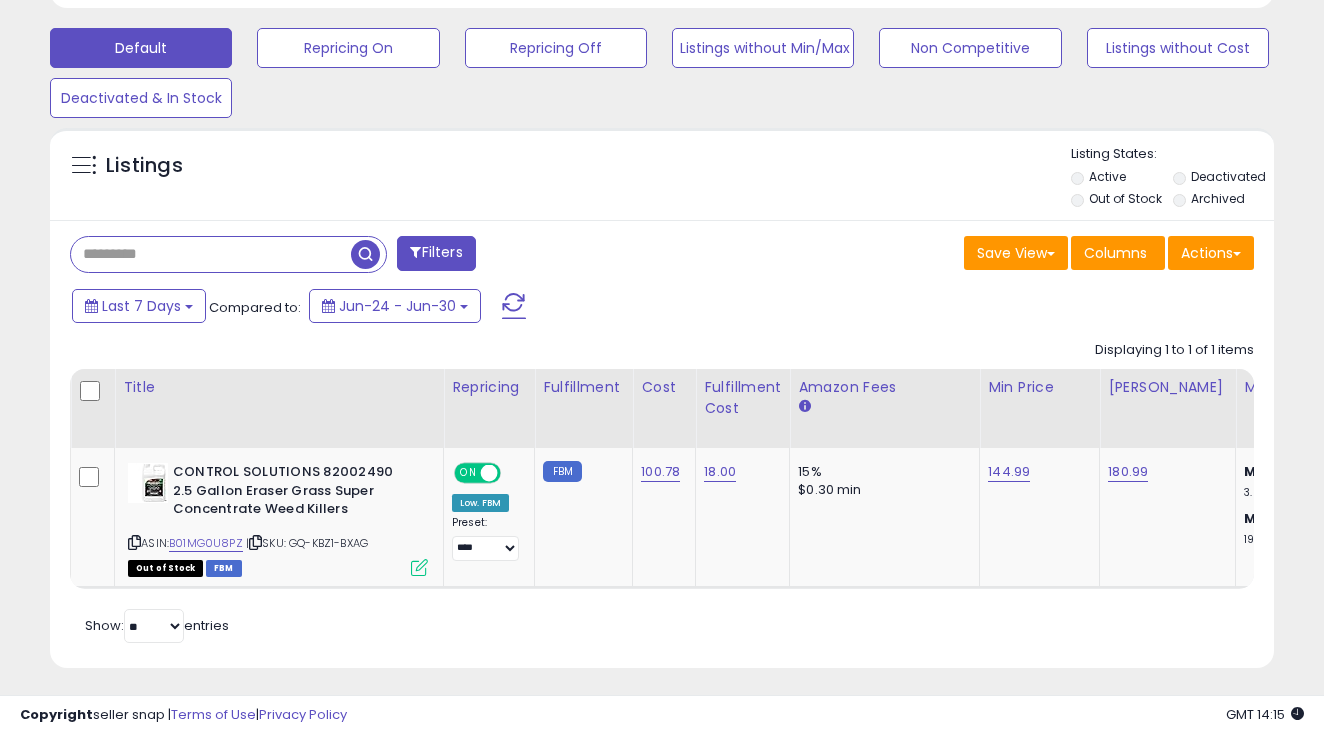paste on "**********" 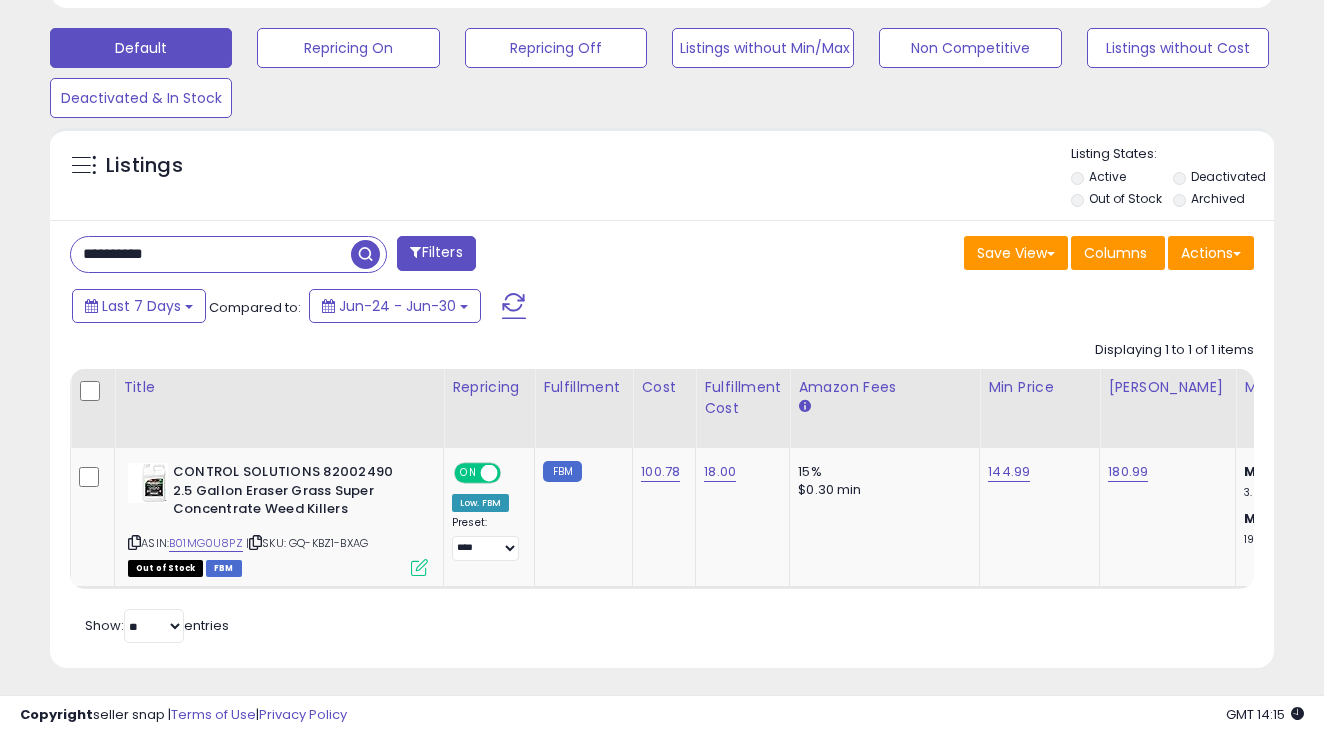 type on "**********" 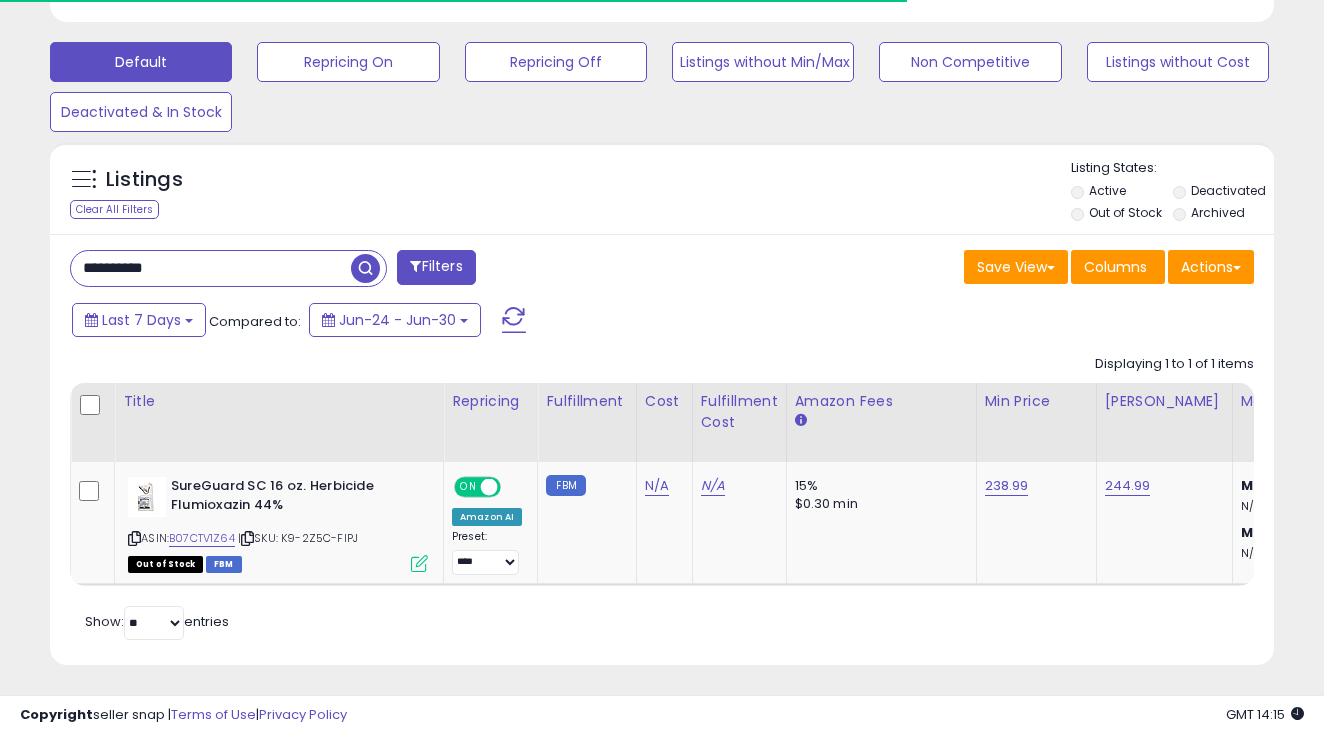 scroll, scrollTop: 585, scrollLeft: 0, axis: vertical 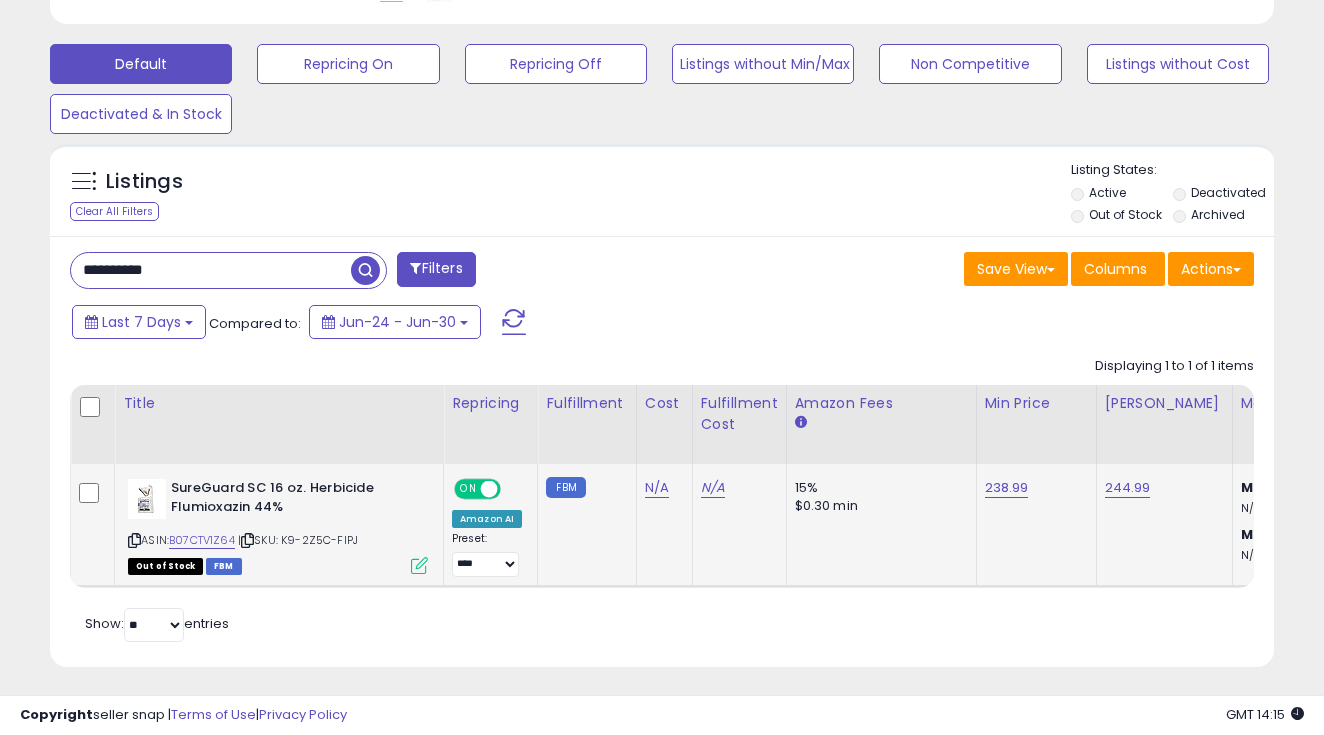 click at bounding box center [419, 565] 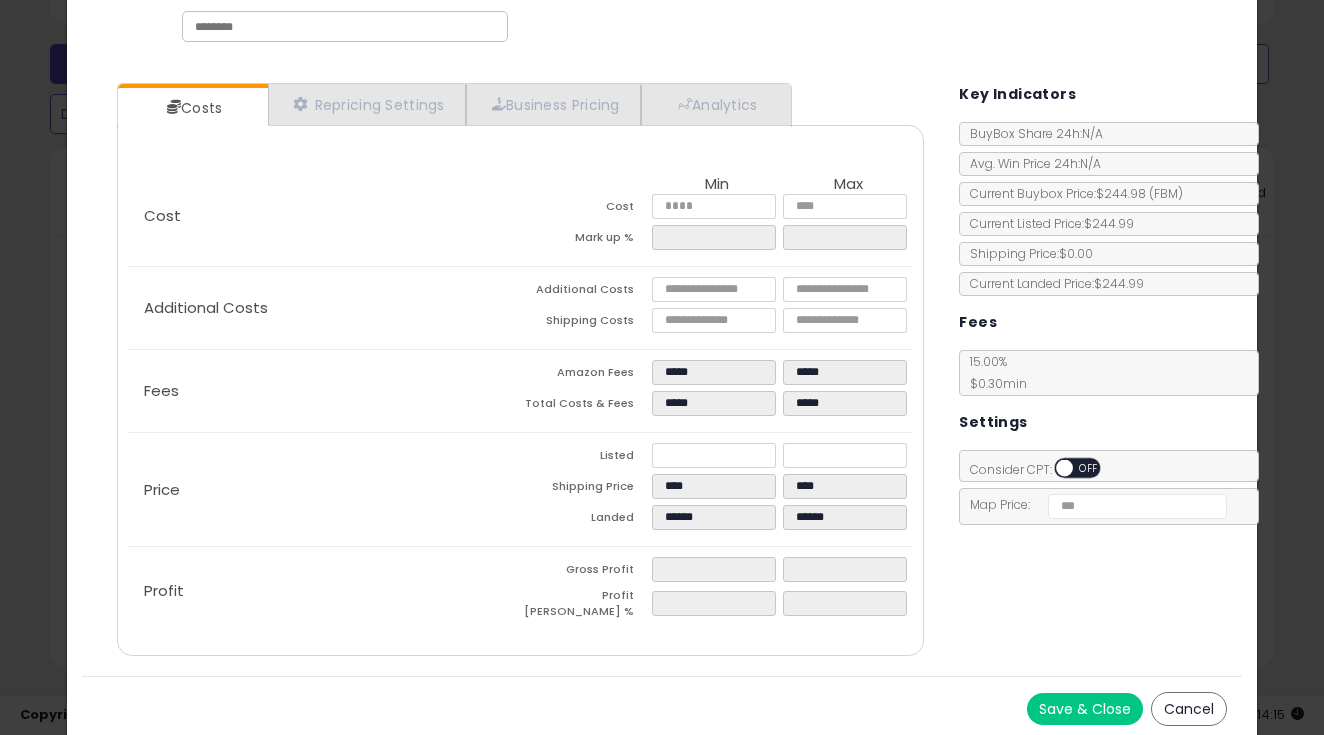scroll, scrollTop: 106, scrollLeft: 0, axis: vertical 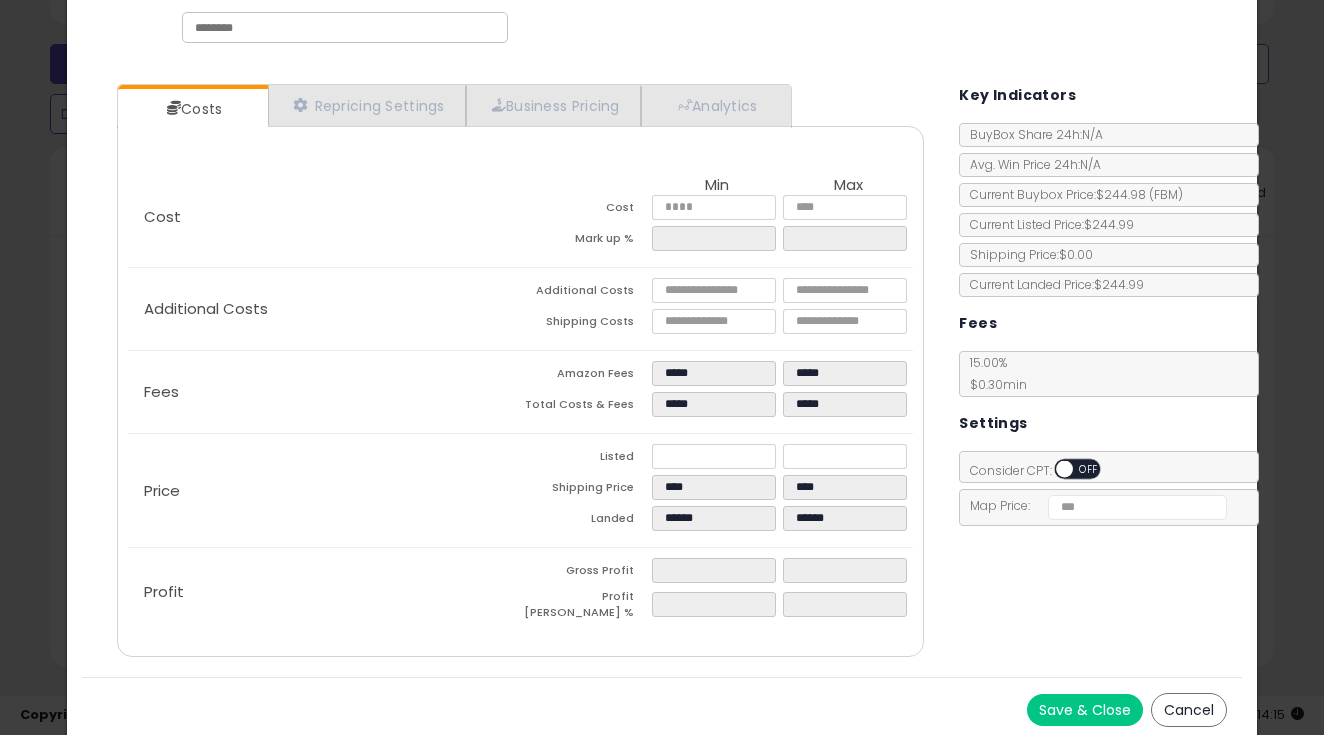 click on "Save & Close" at bounding box center (1085, 710) 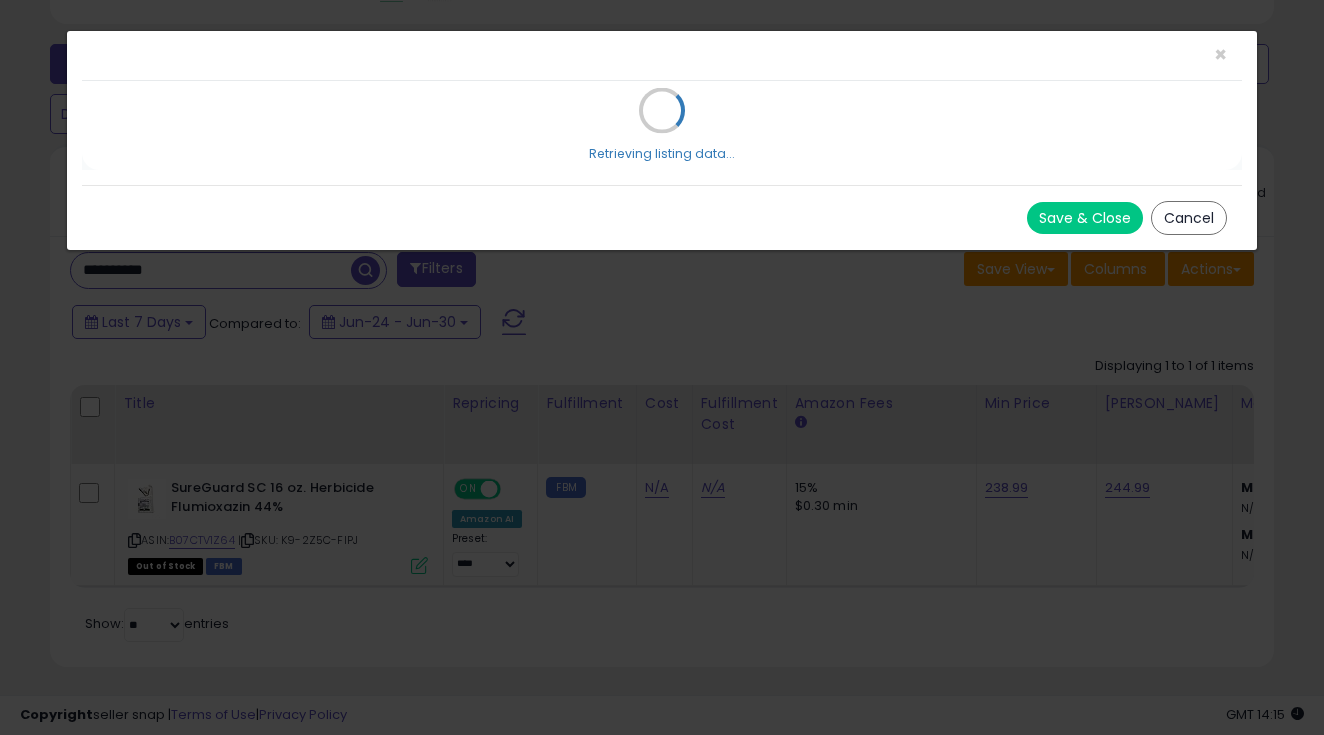 scroll, scrollTop: 0, scrollLeft: 0, axis: both 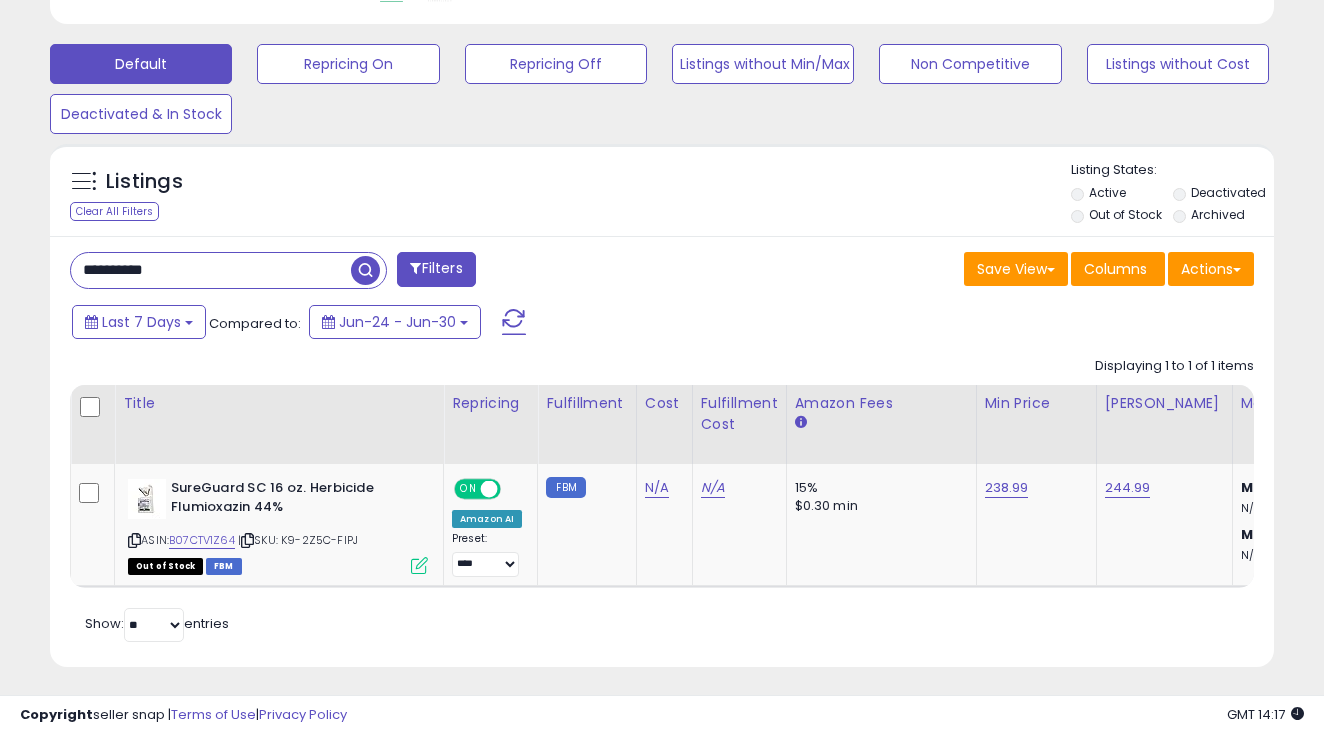 click on "**********" at bounding box center [211, 270] 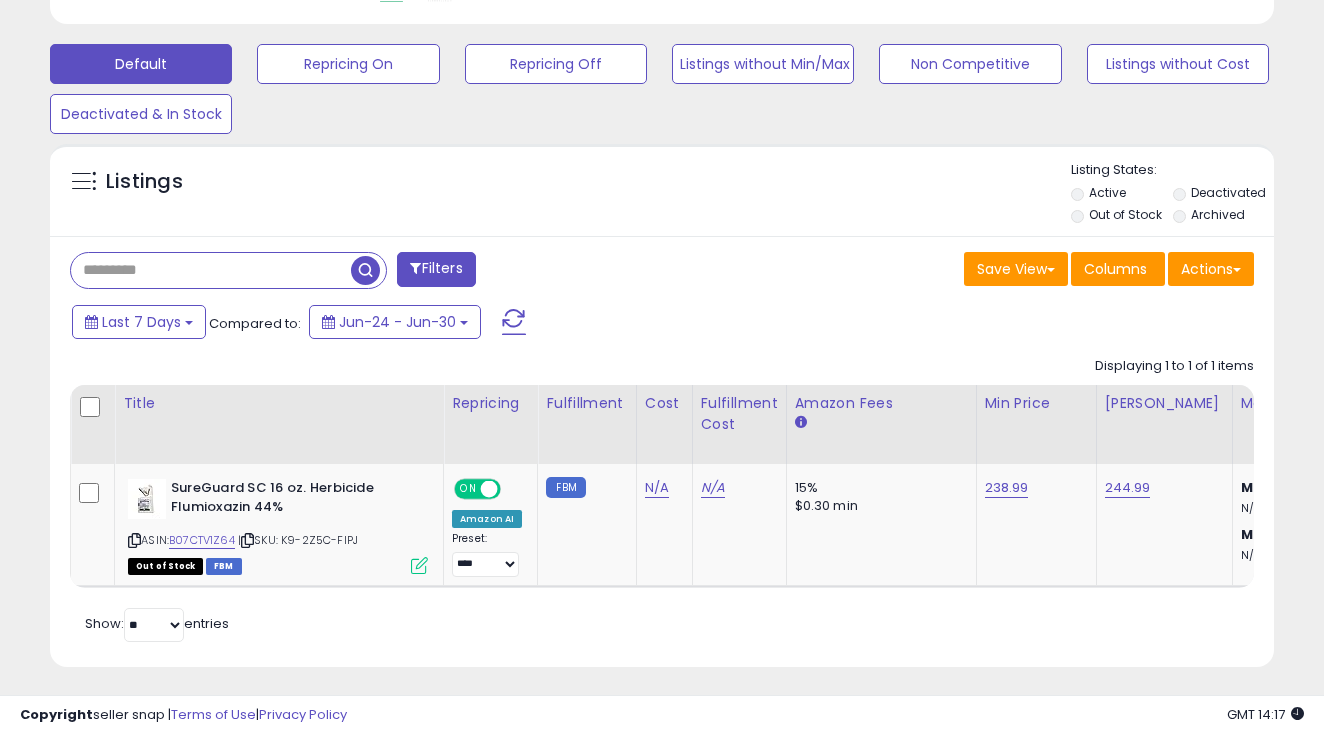 paste on "**********" 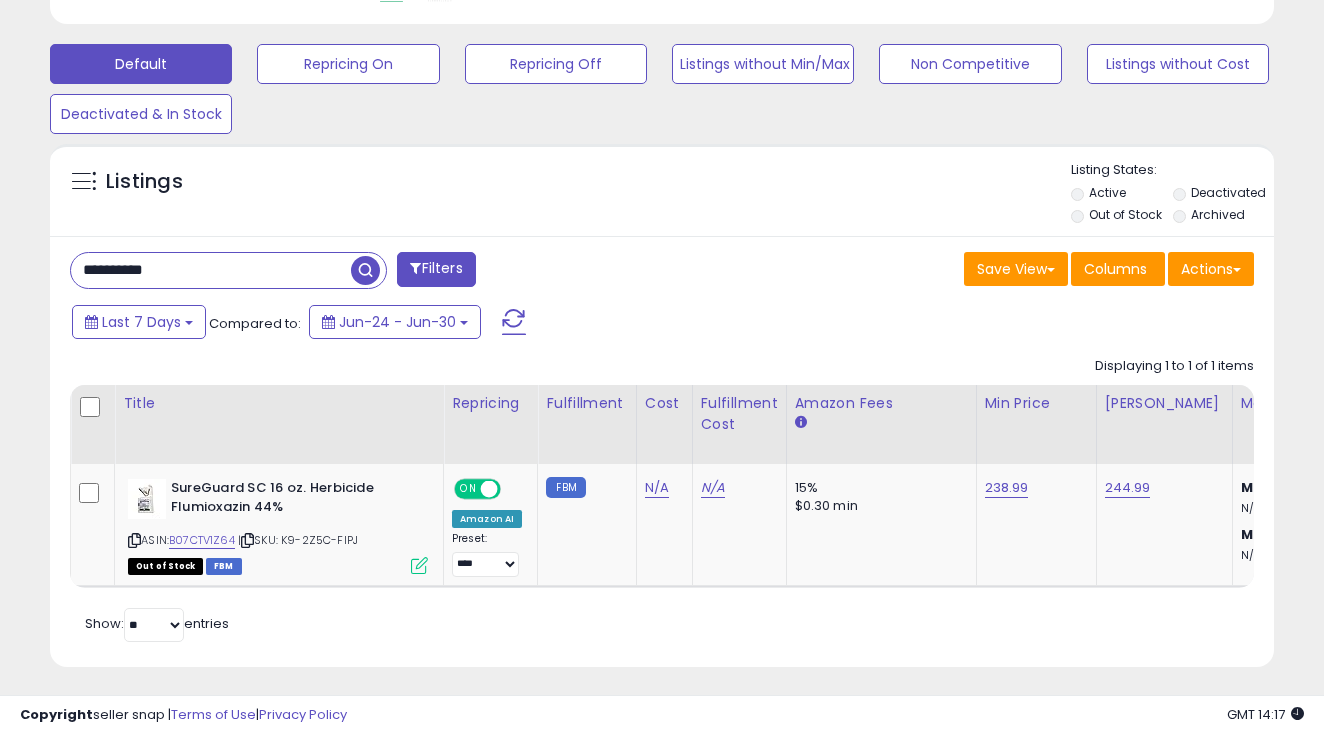 type on "**********" 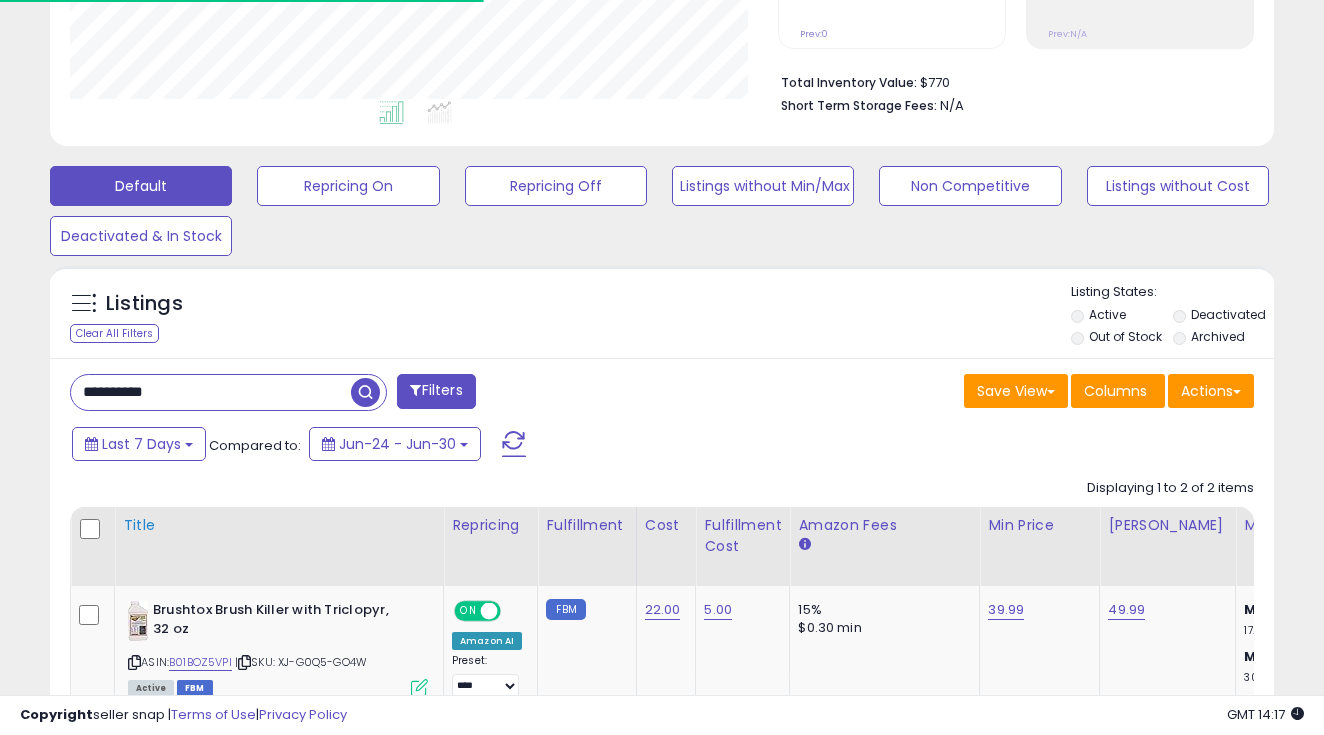 scroll, scrollTop: 688, scrollLeft: 0, axis: vertical 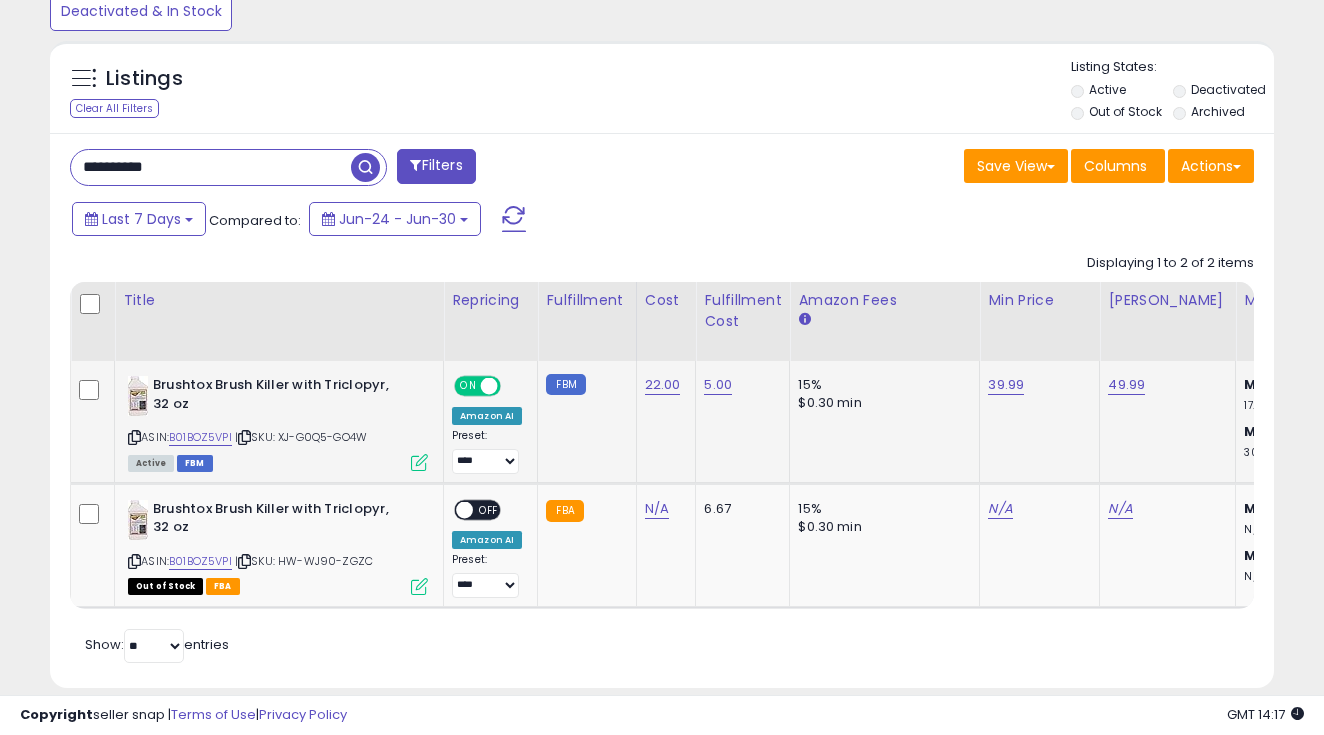 click at bounding box center (419, 462) 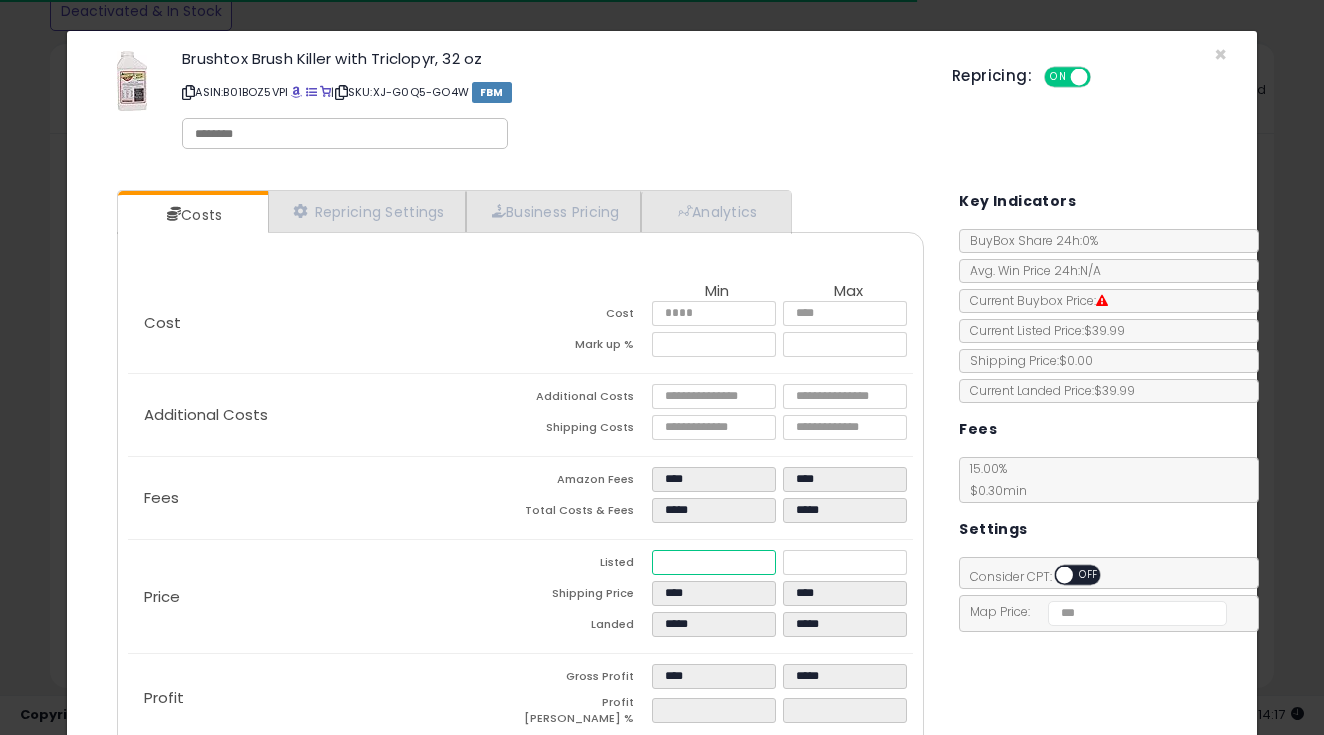 click on "*****" at bounding box center (714, 562) 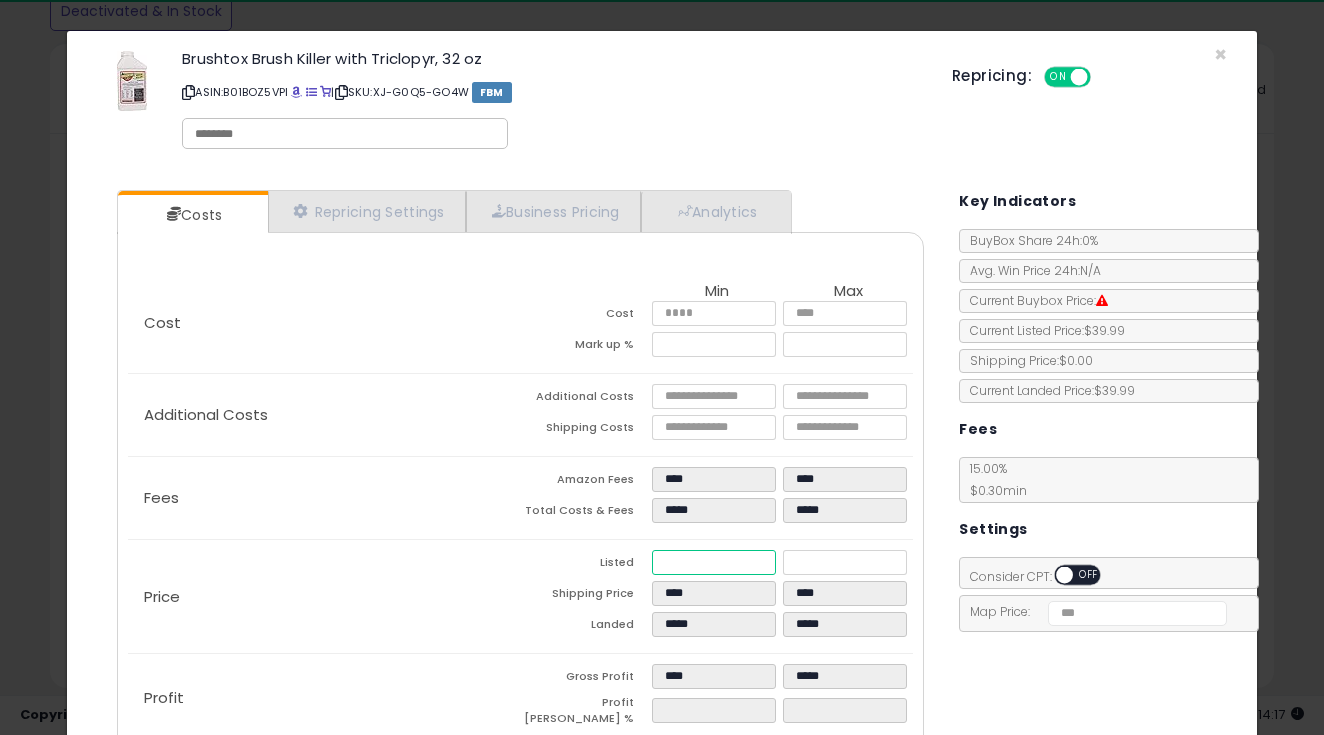 click on "*****" at bounding box center (714, 562) 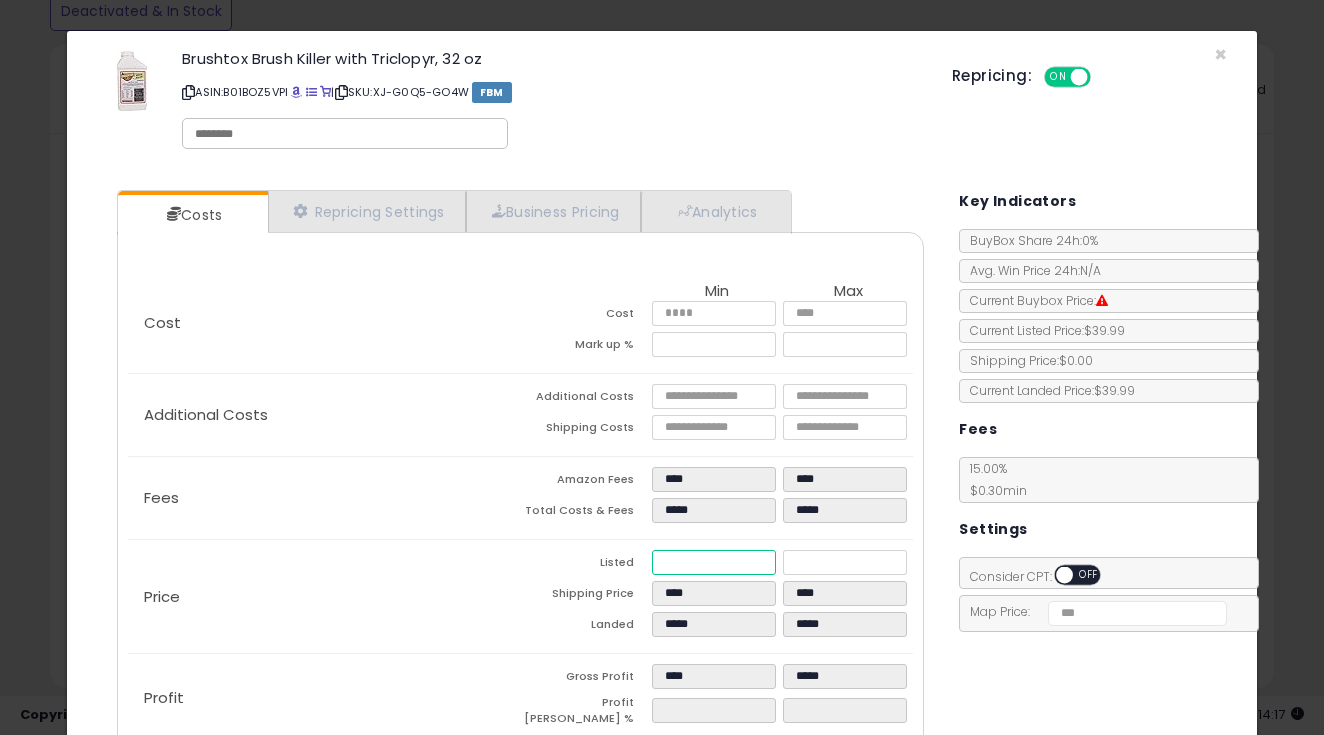 type on "****" 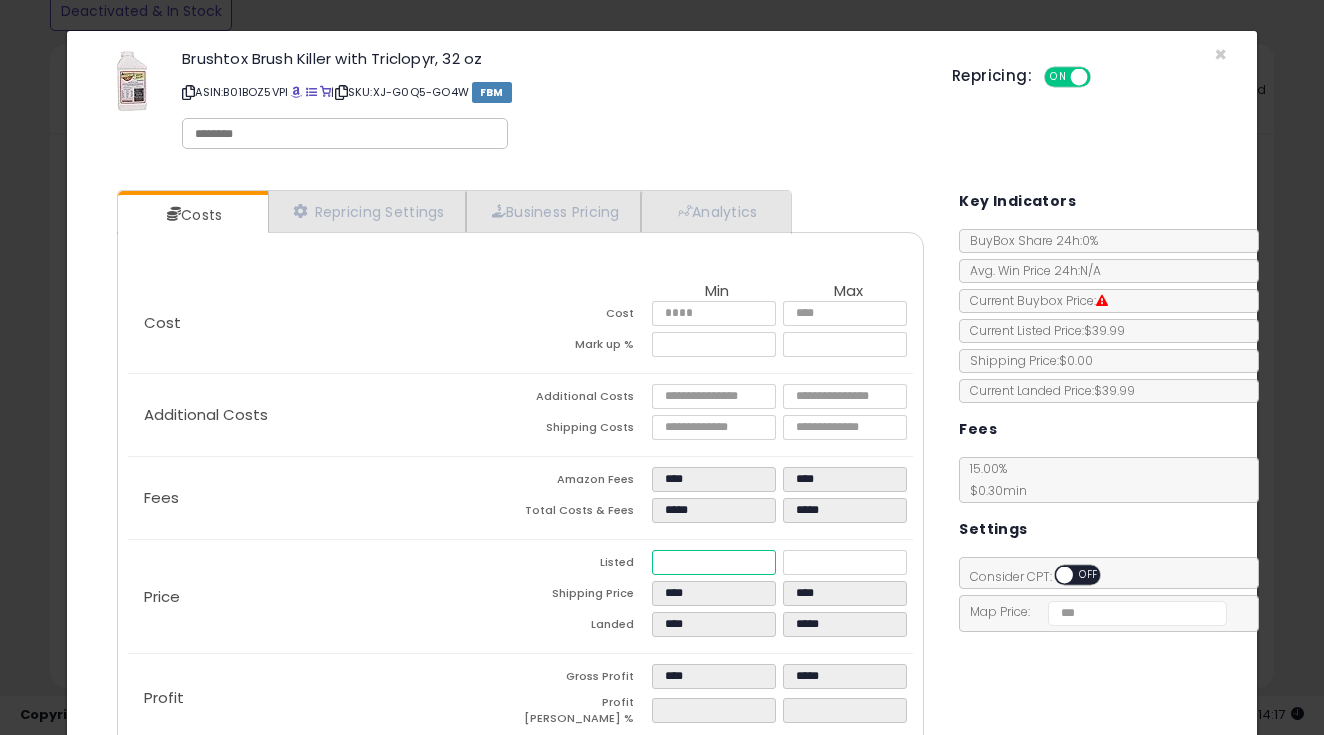 type on "****" 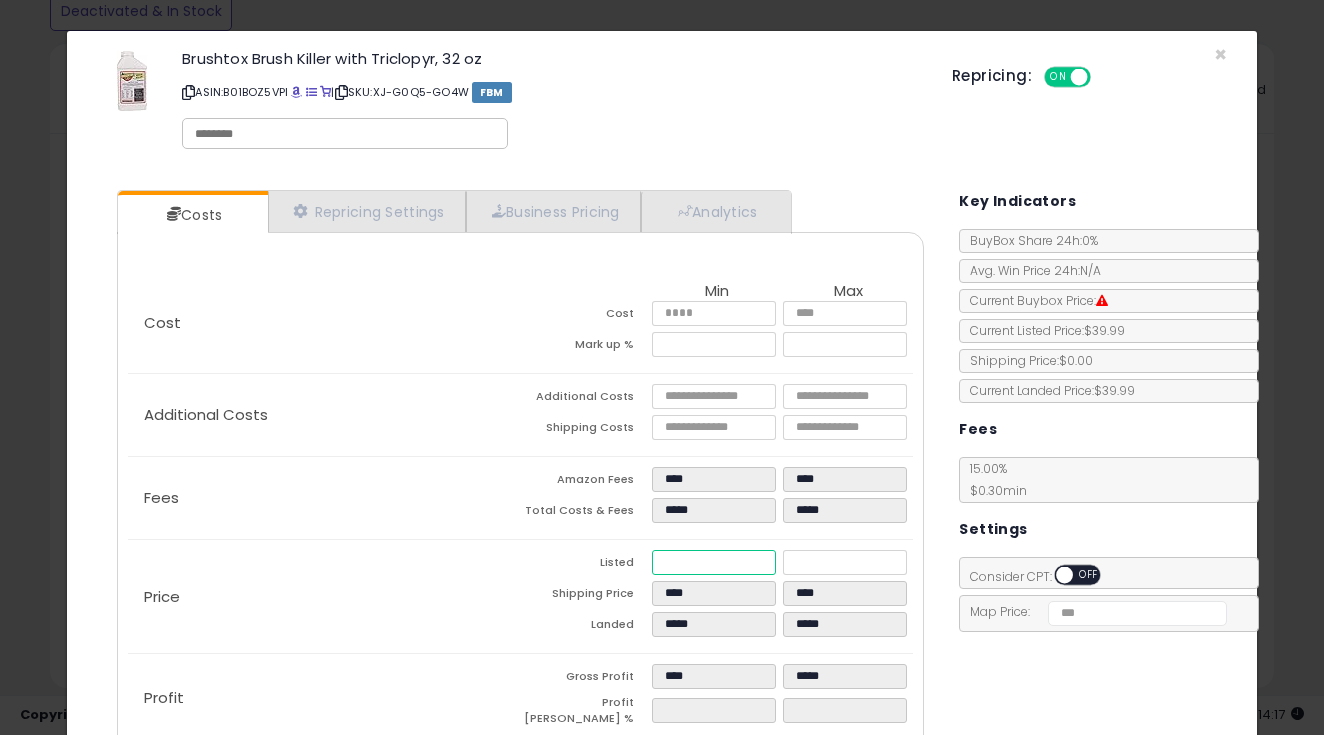 type on "****" 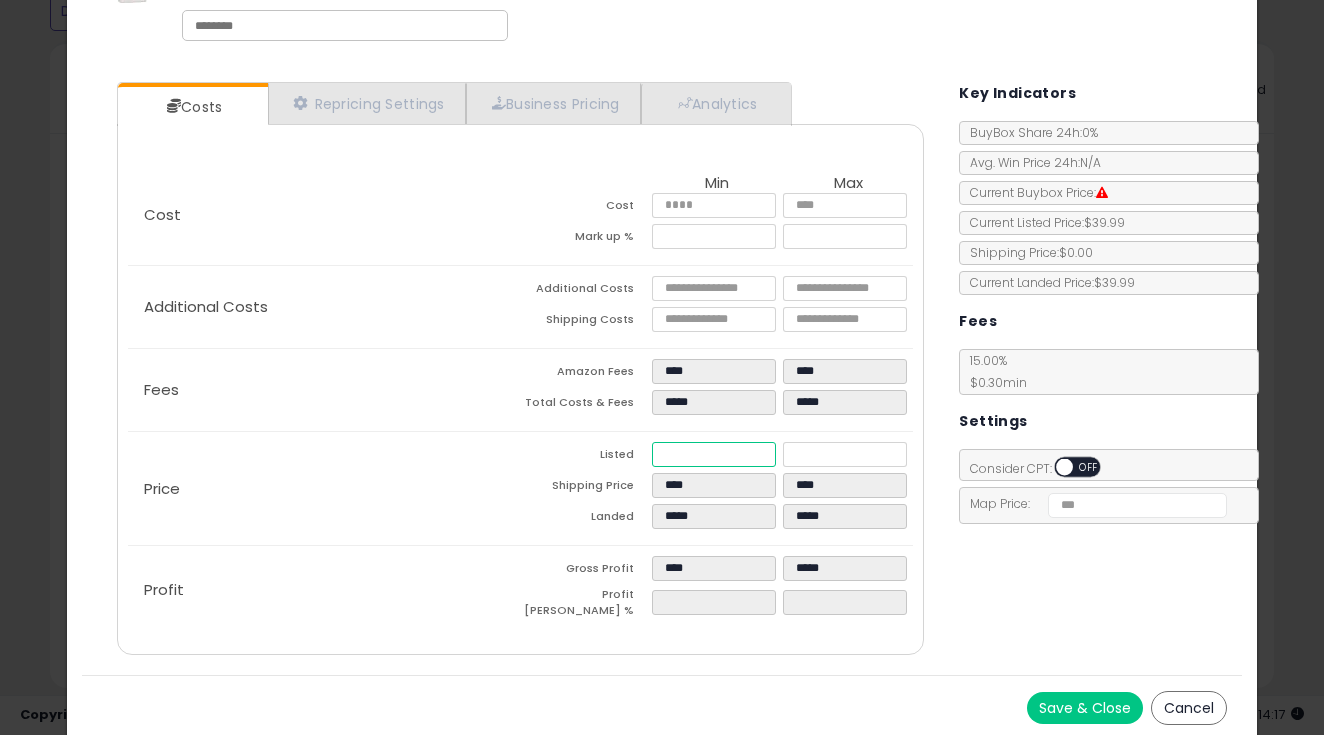 scroll, scrollTop: 106, scrollLeft: 0, axis: vertical 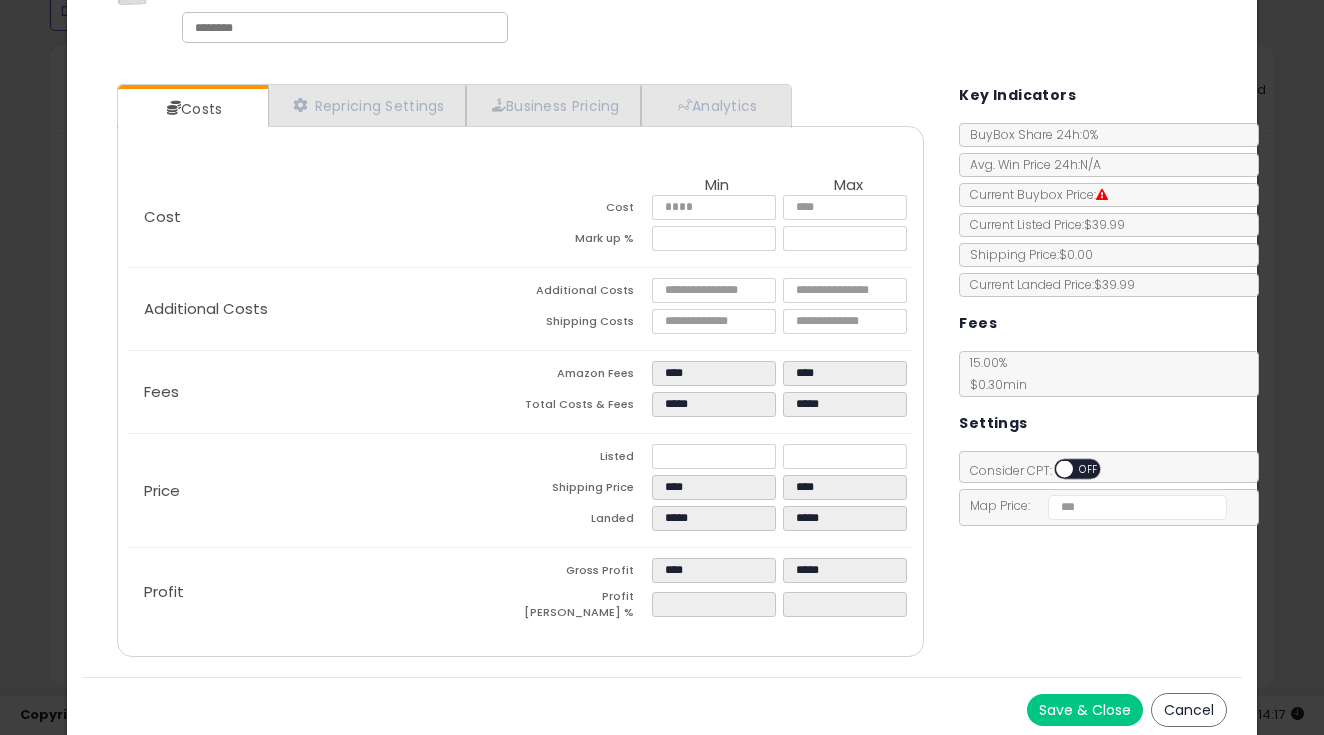 click on "Save & Close" at bounding box center (1085, 710) 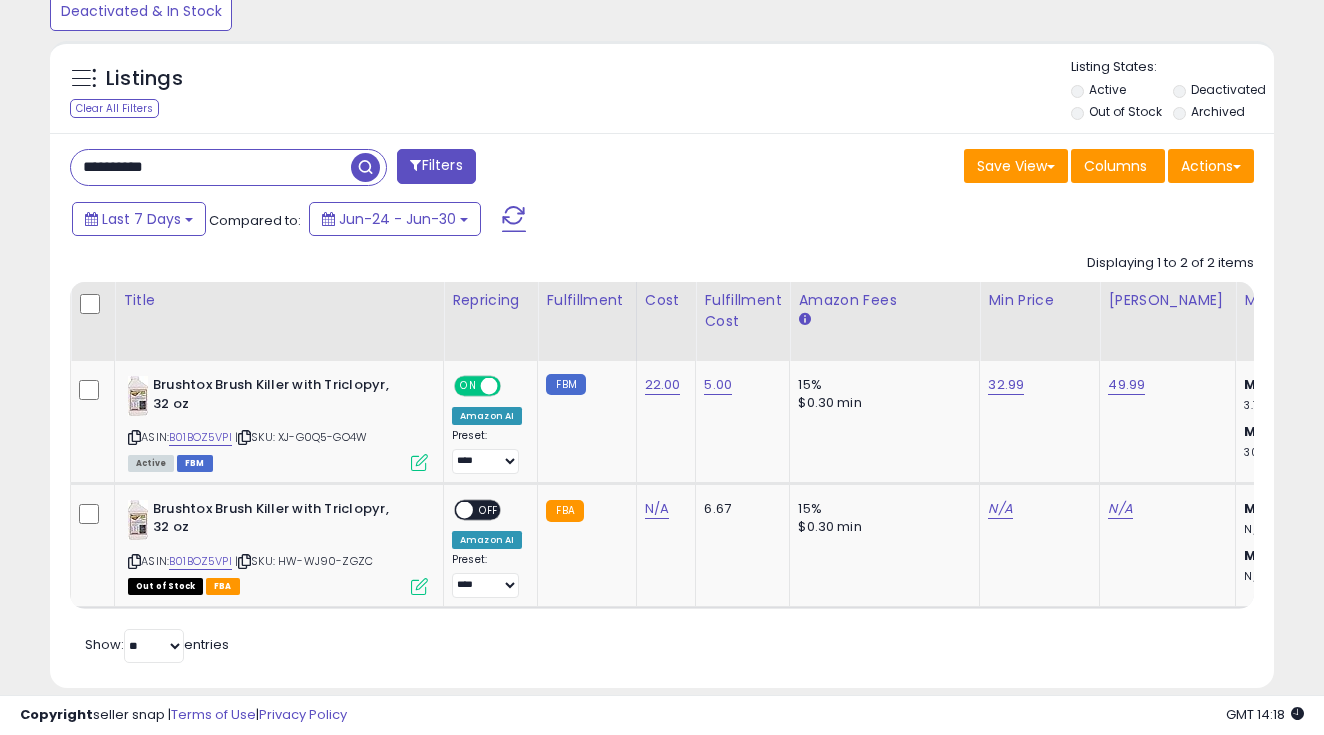 click on "**********" at bounding box center [211, 167] 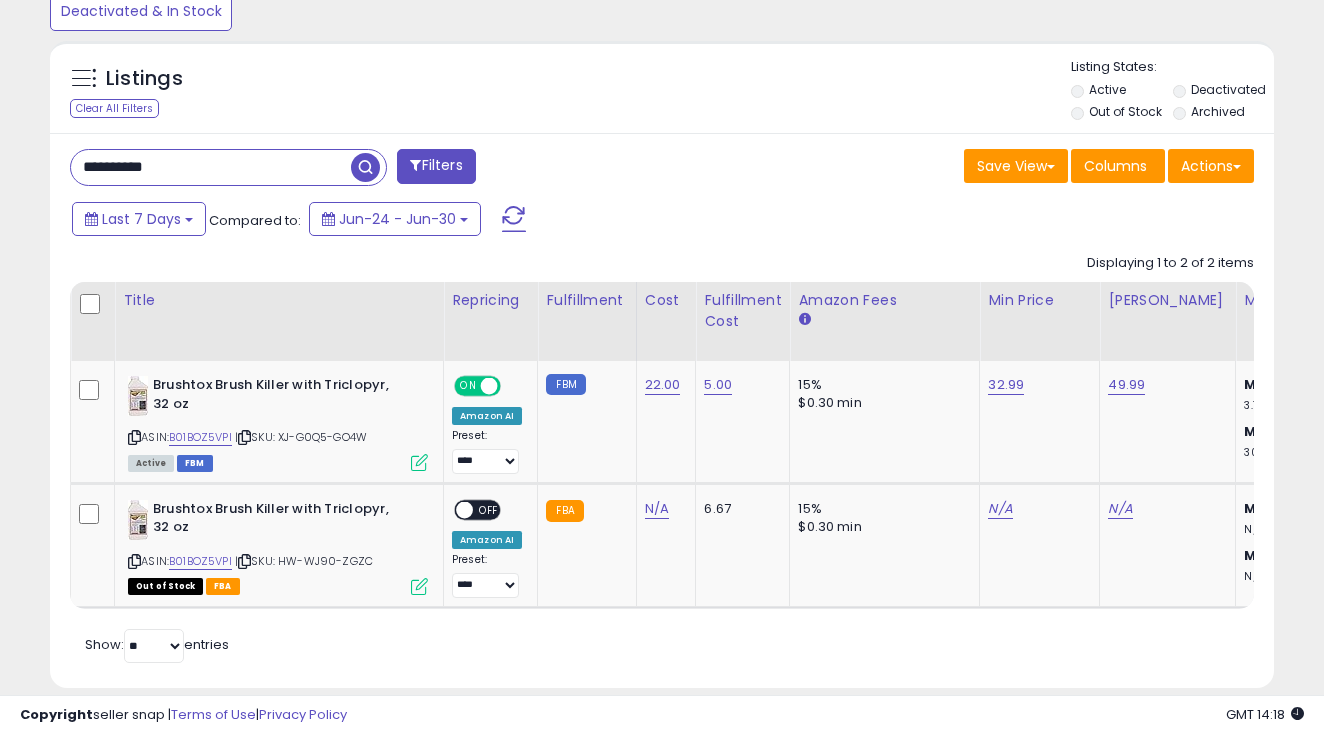 click on "**********" at bounding box center [211, 167] 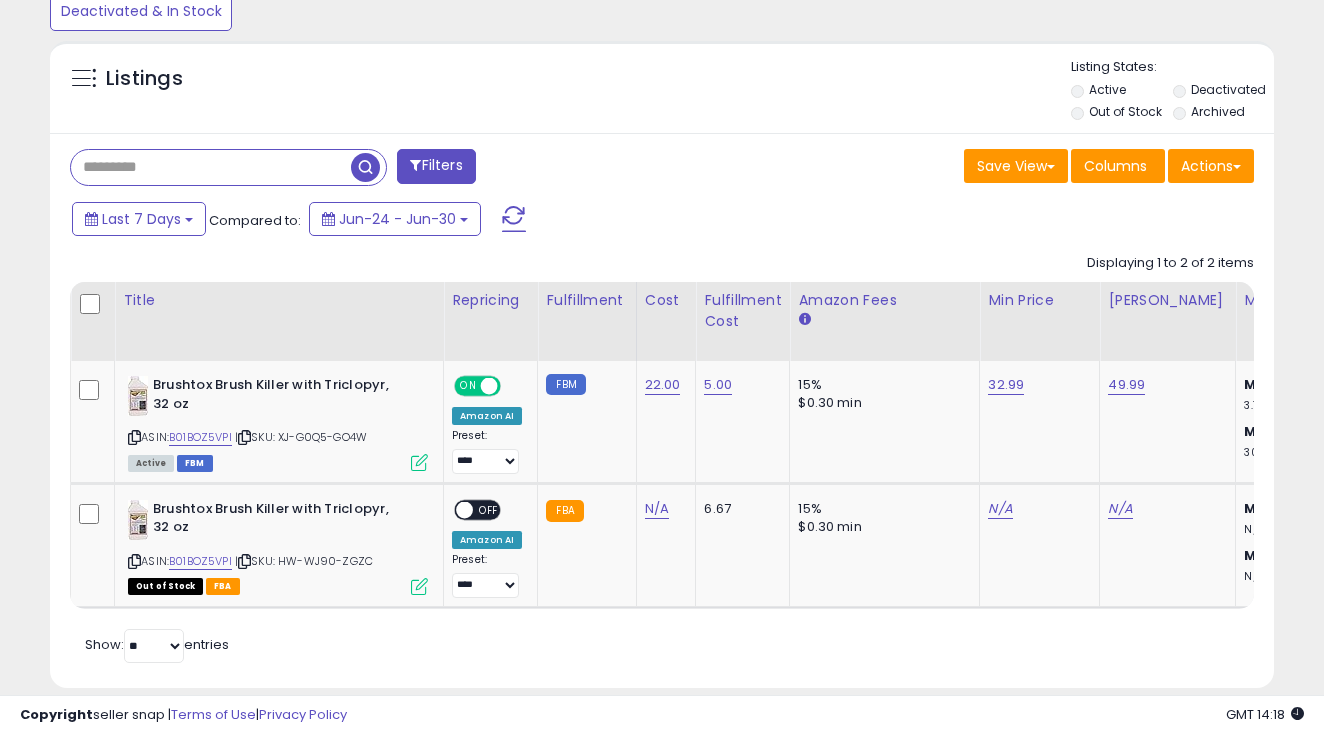 paste on "**********" 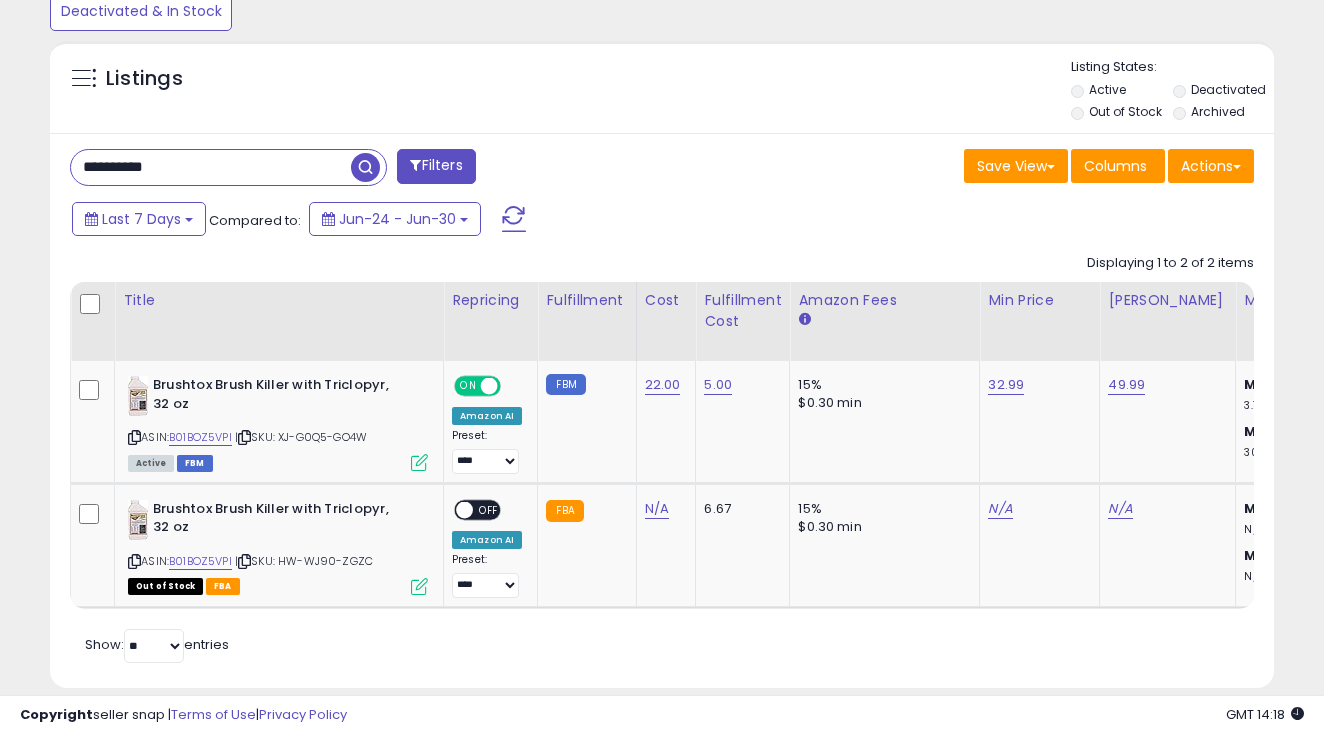 type on "**********" 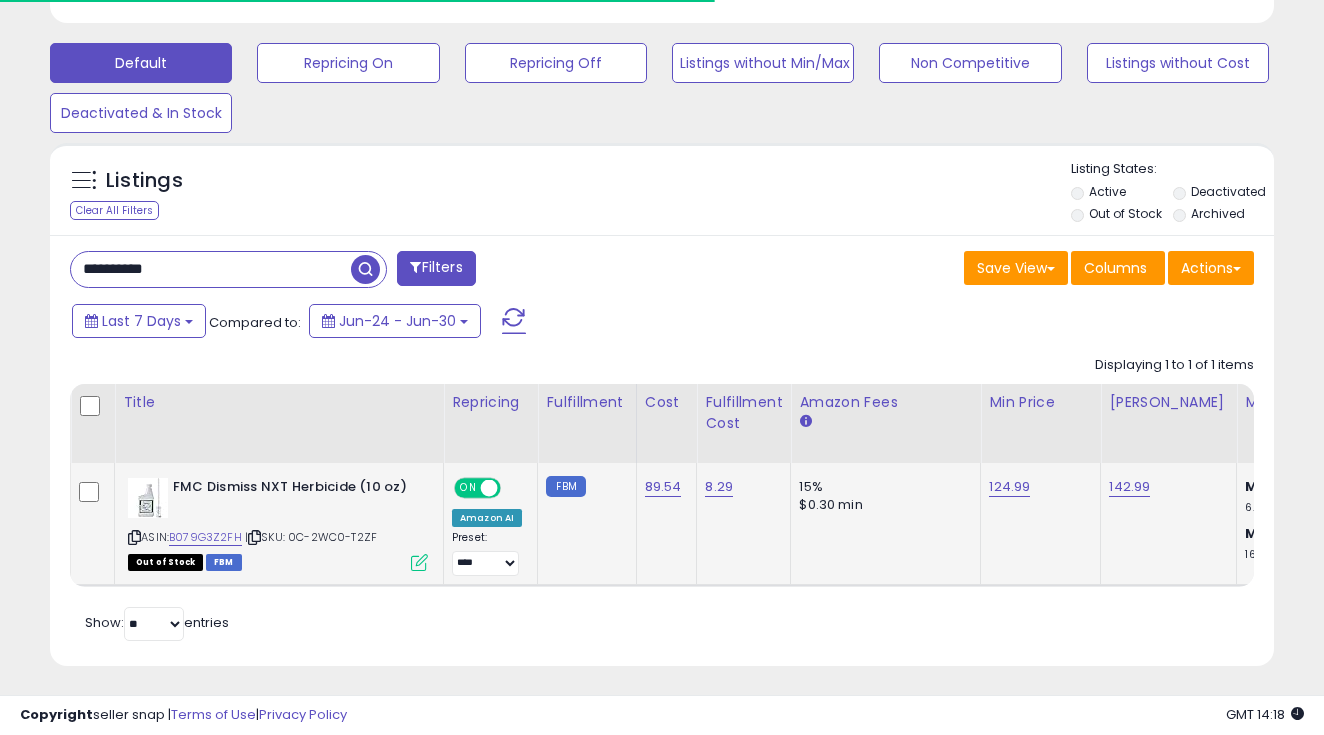scroll, scrollTop: 585, scrollLeft: 0, axis: vertical 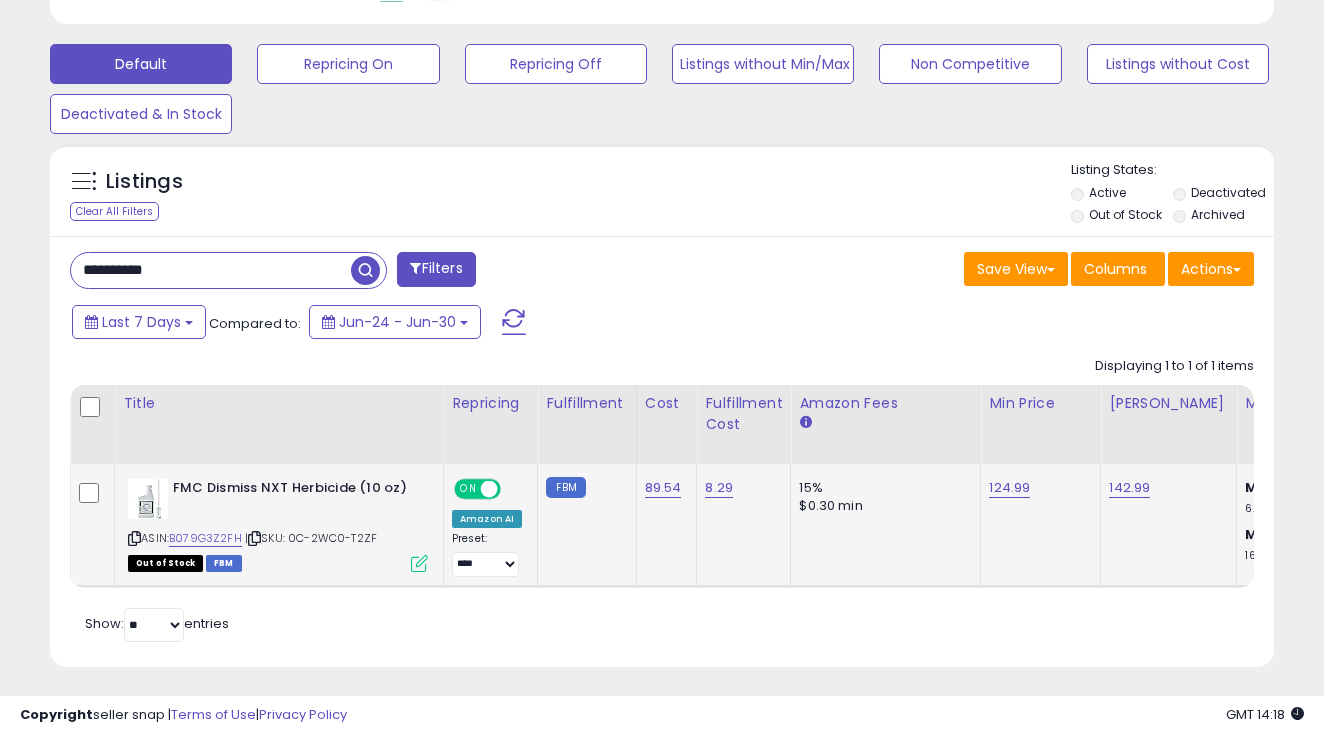 click on "FMC Dismiss NXT Herbicide (10 oz)  ASIN:  B079G3Z2FH    |   SKU: 0C-2WC0-T2ZF Out of Stock FBM" 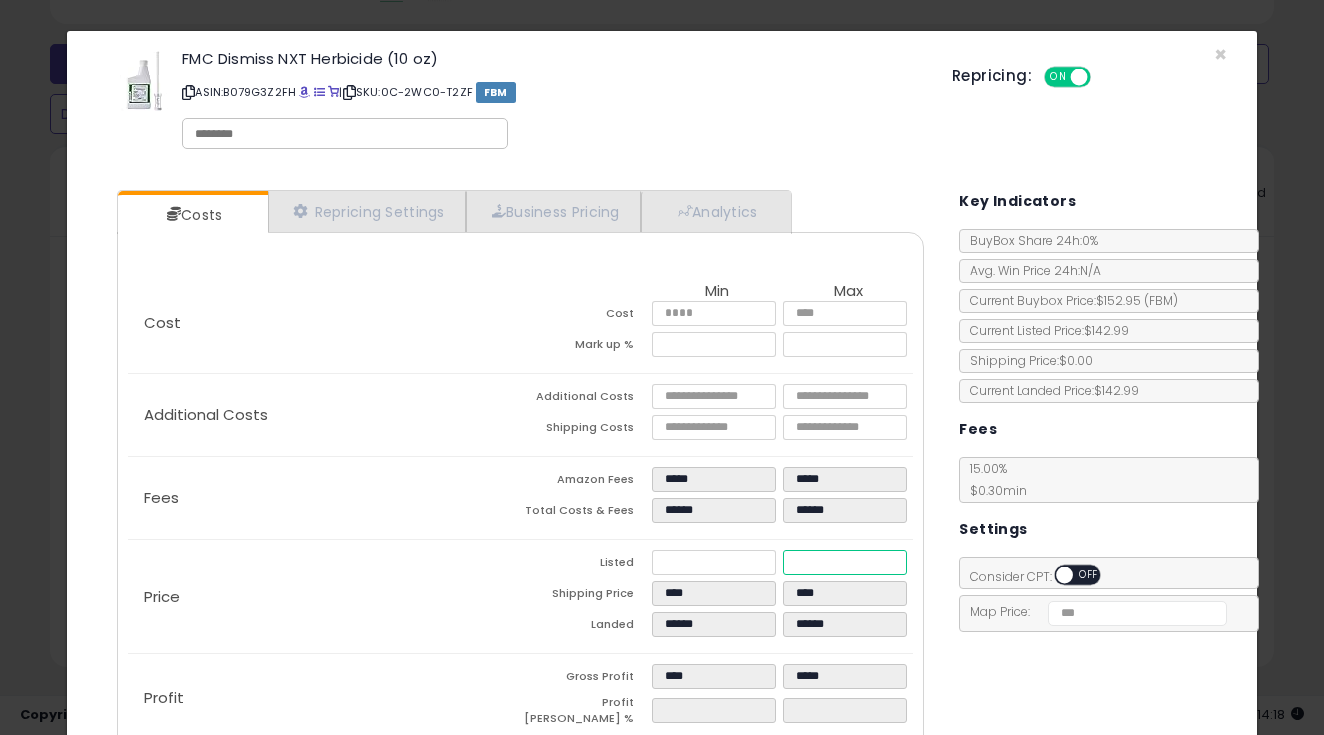 click on "******" at bounding box center (845, 562) 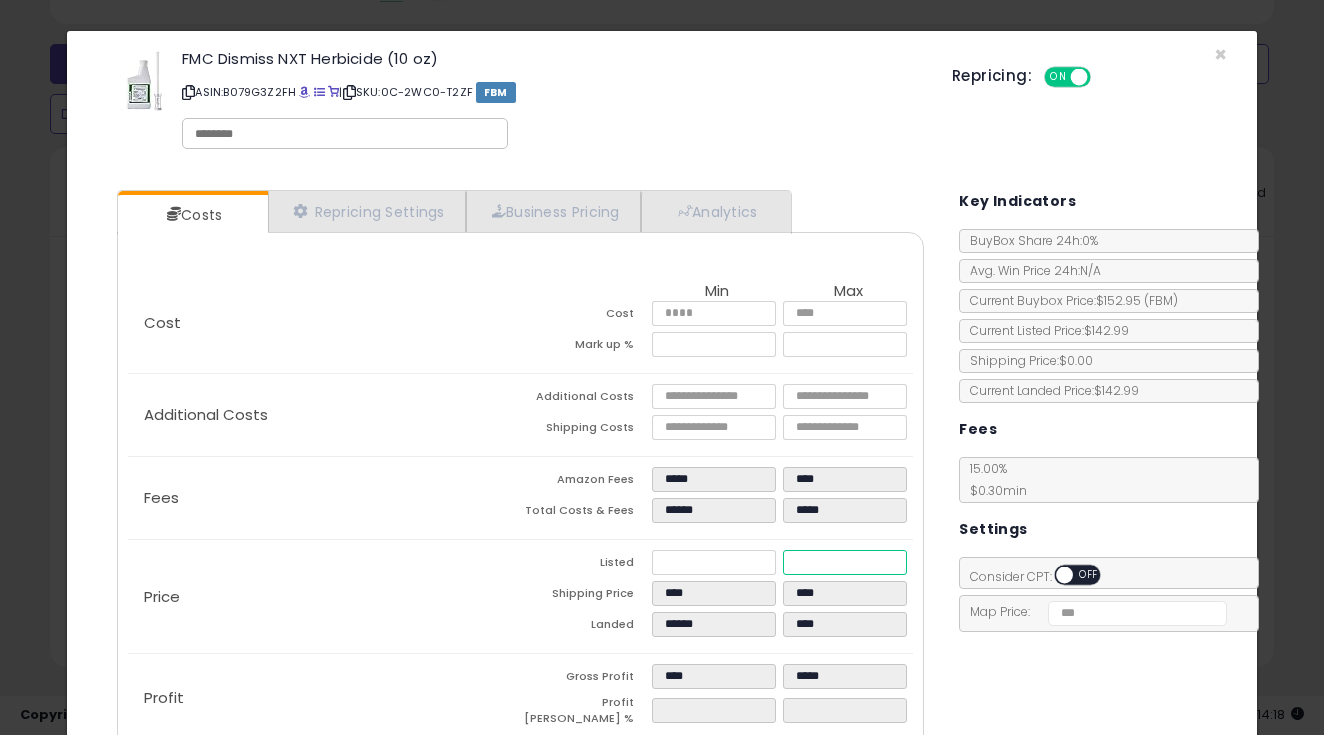 type on "****" 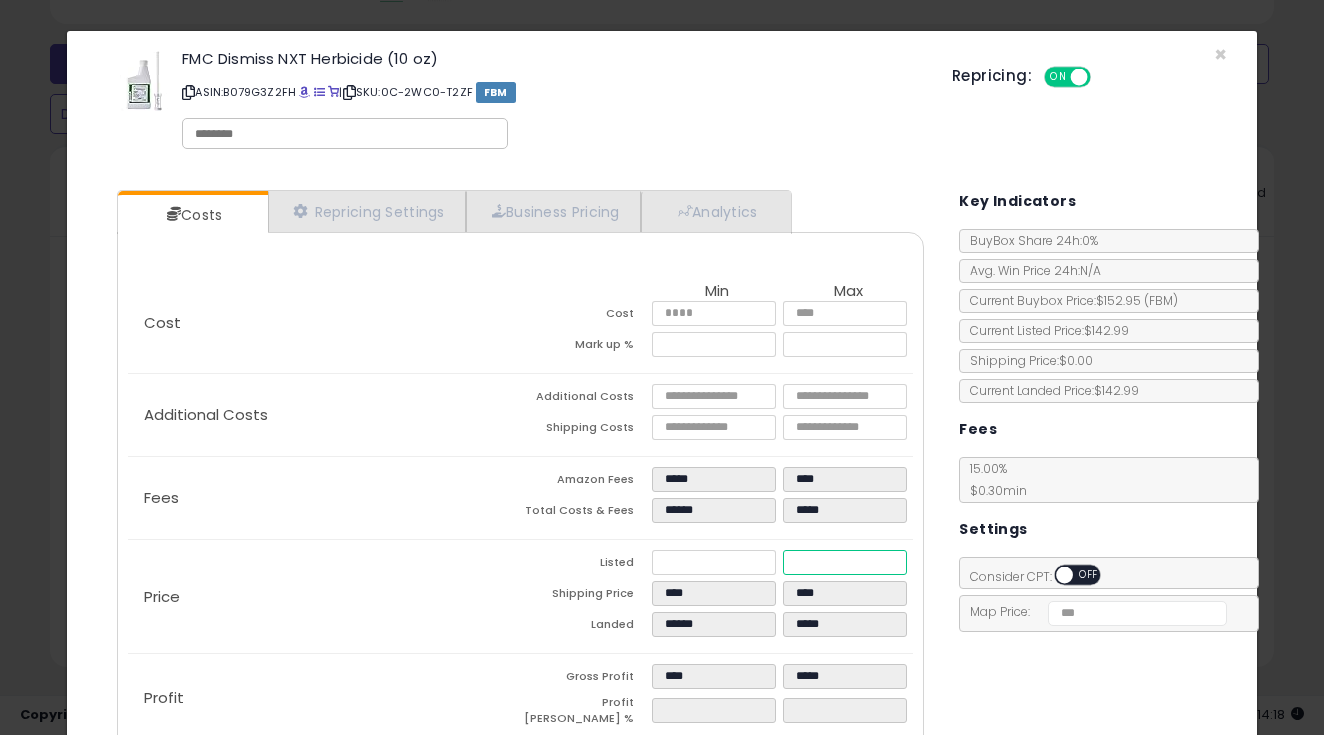 type on "*****" 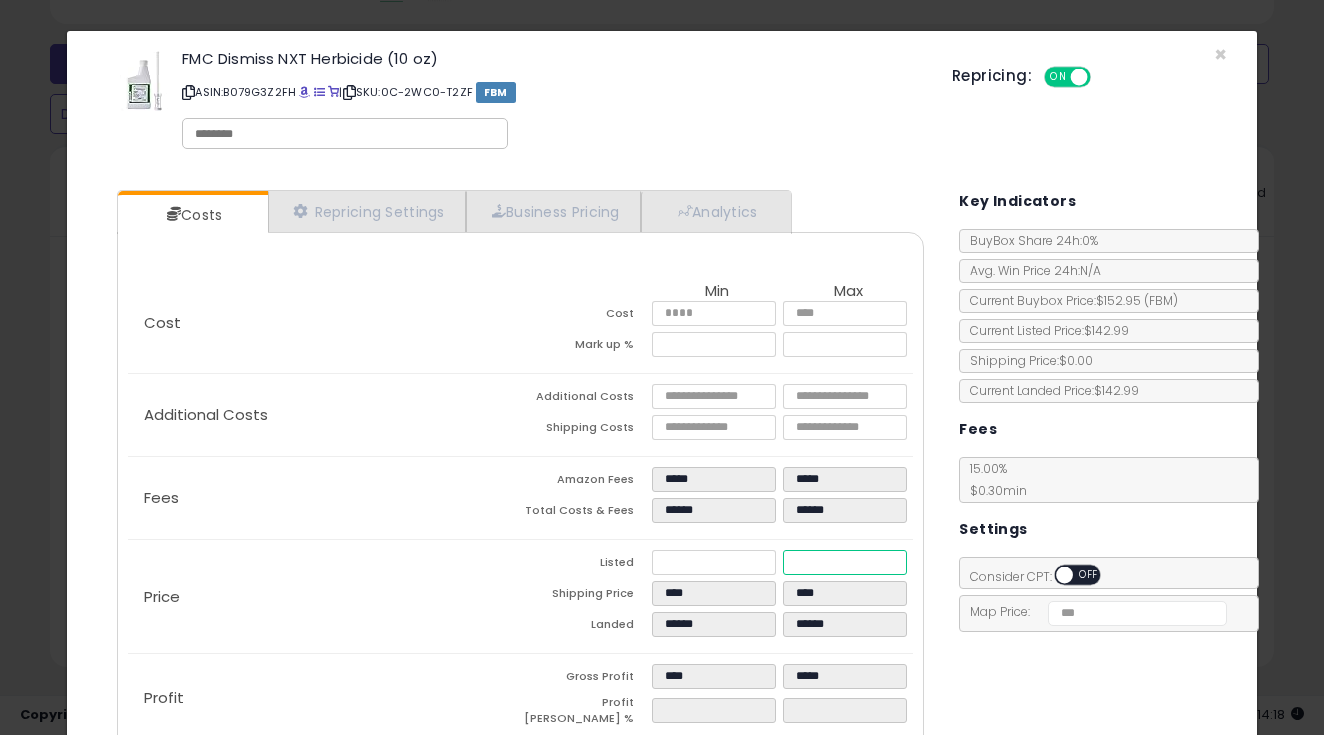 type on "*****" 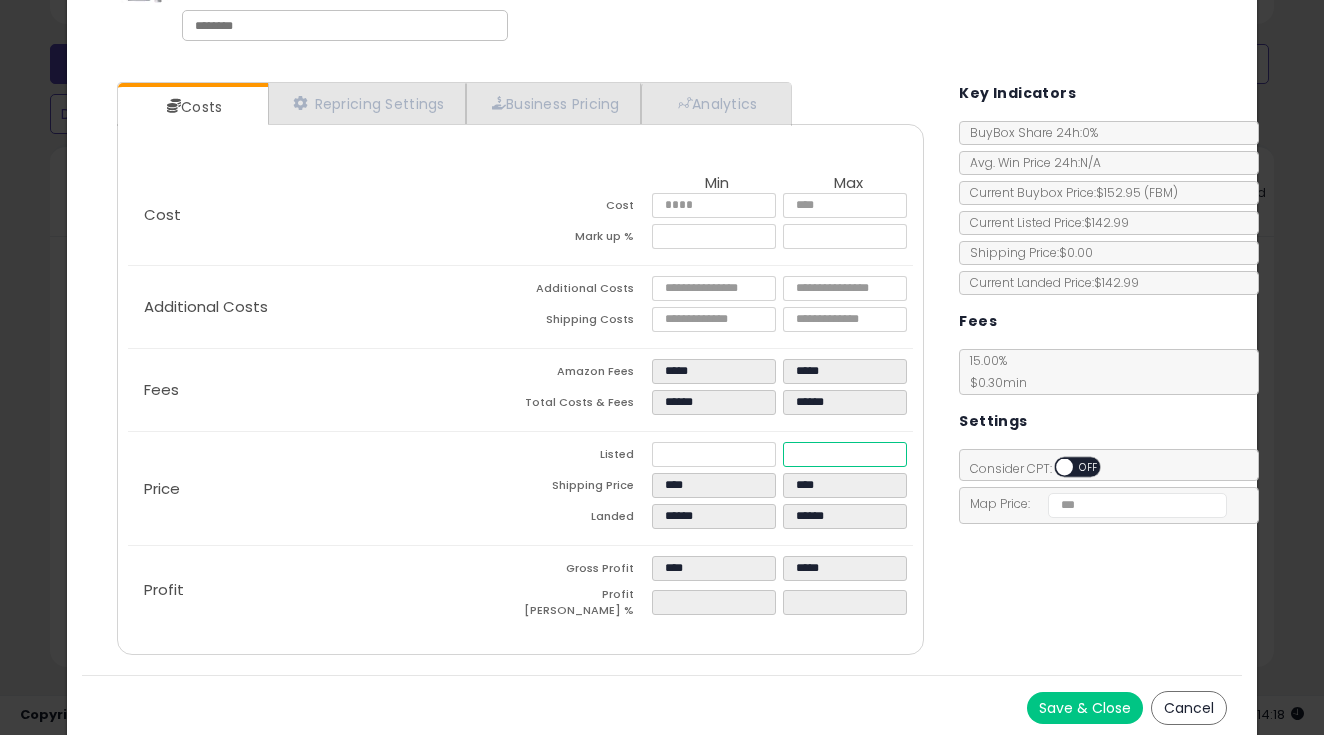 scroll, scrollTop: 106, scrollLeft: 0, axis: vertical 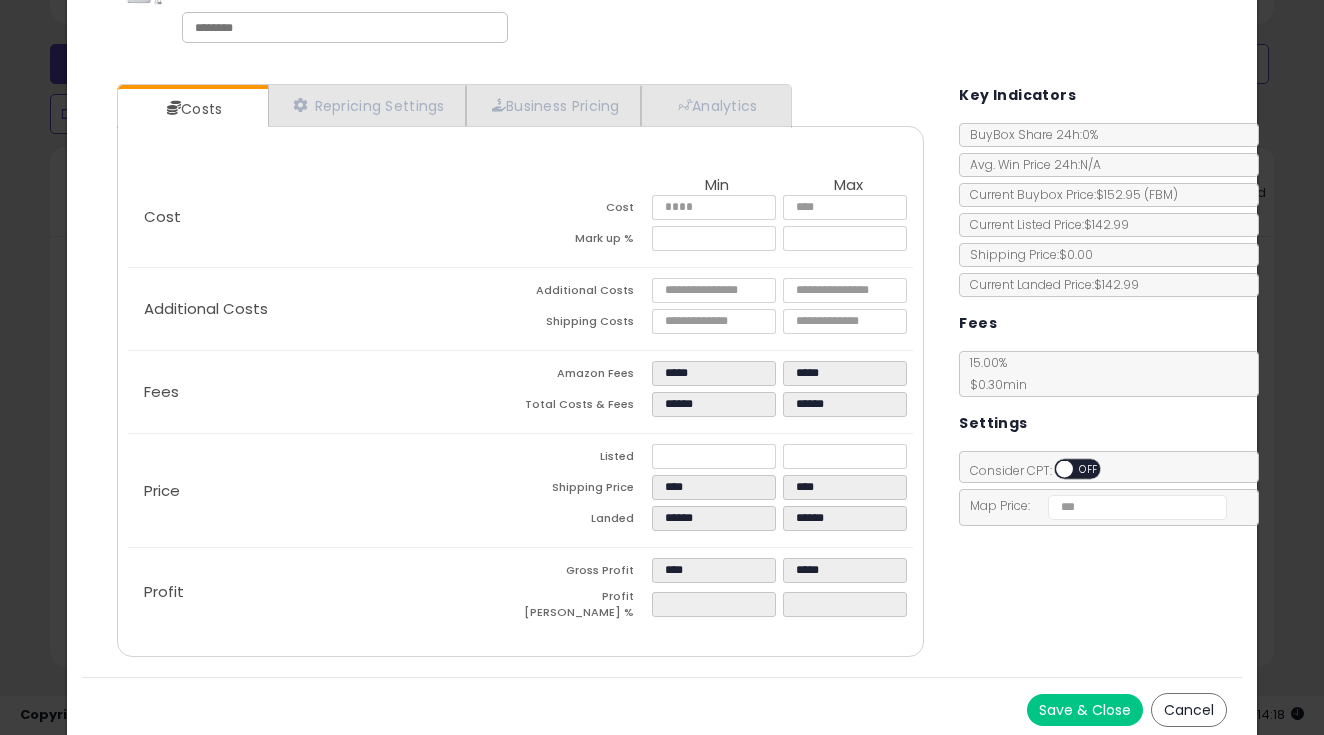 click on "Save & Close" at bounding box center (1085, 710) 